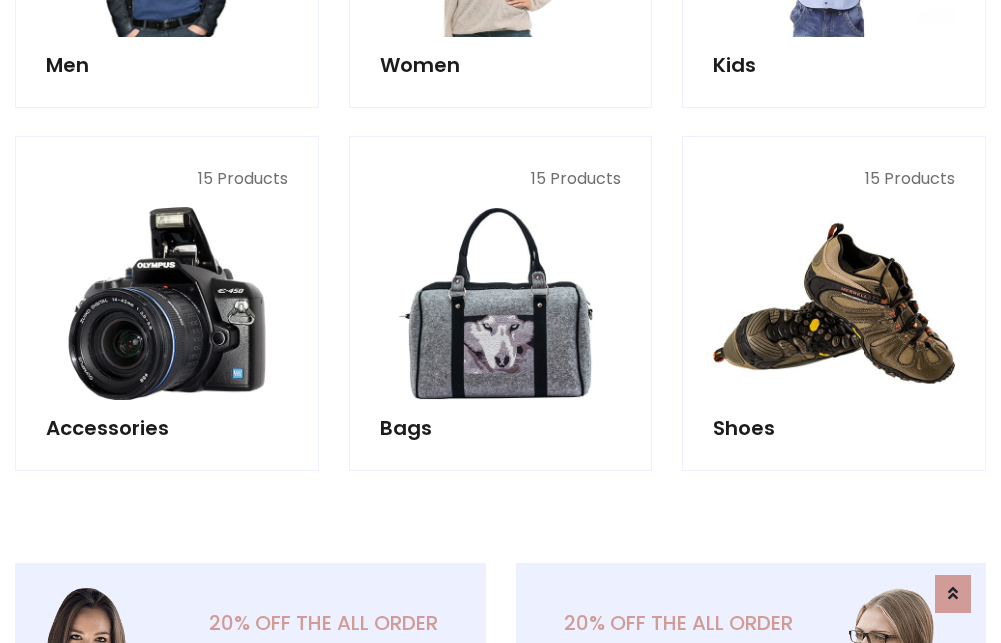 scroll, scrollTop: 853, scrollLeft: 0, axis: vertical 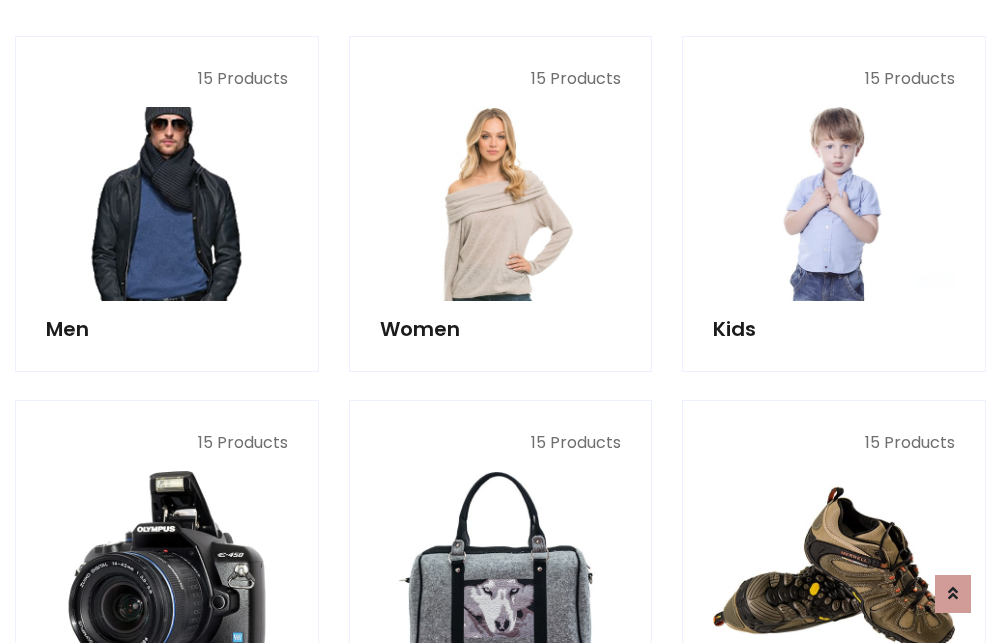 click at bounding box center [167, 204] 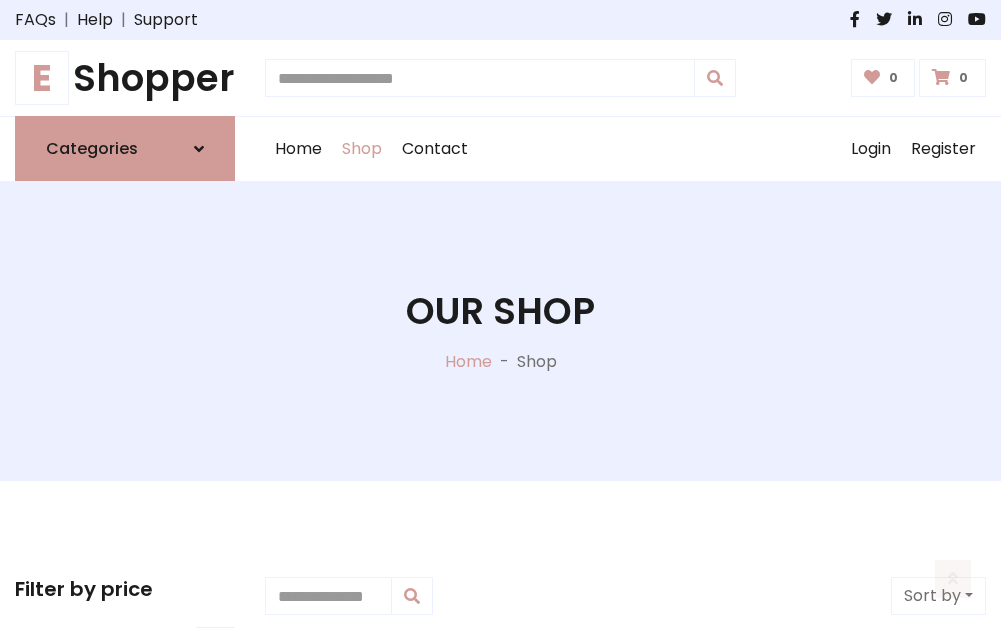 scroll, scrollTop: 807, scrollLeft: 0, axis: vertical 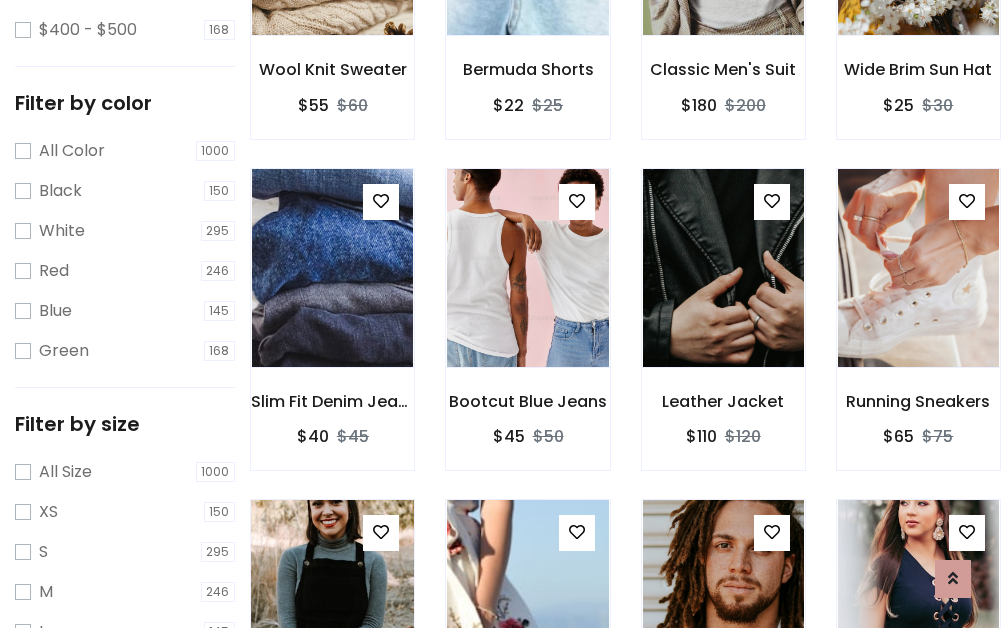 click at bounding box center [332, 599] 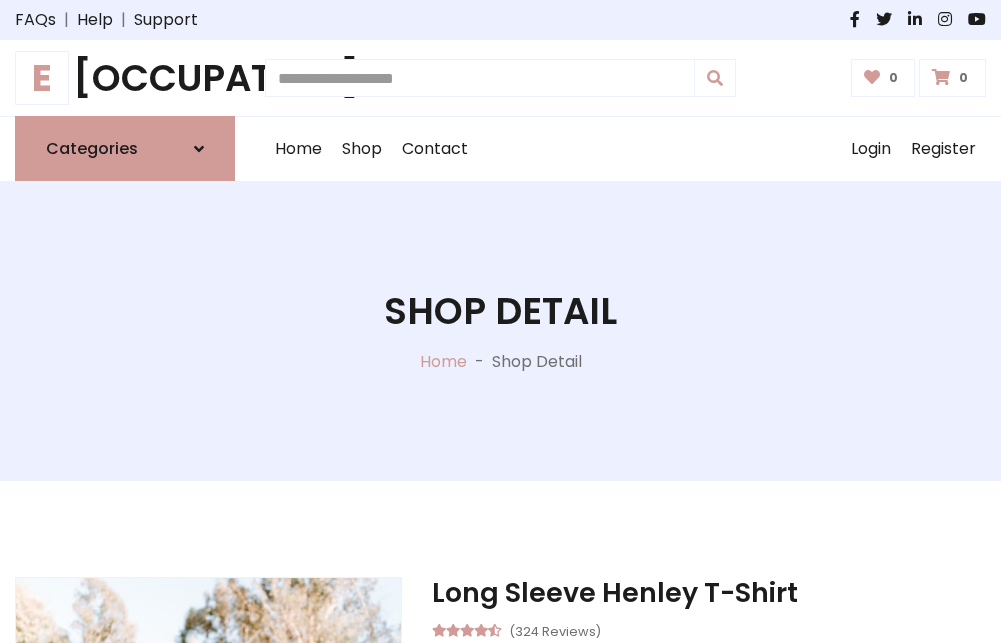 scroll, scrollTop: 0, scrollLeft: 0, axis: both 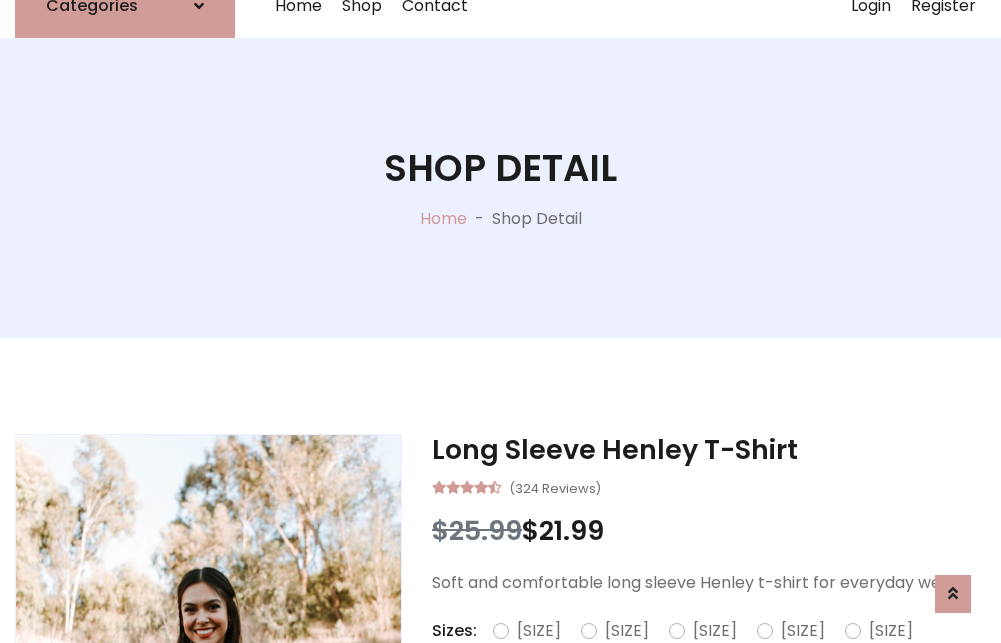 click on "Red" at bounding box center [722, 655] 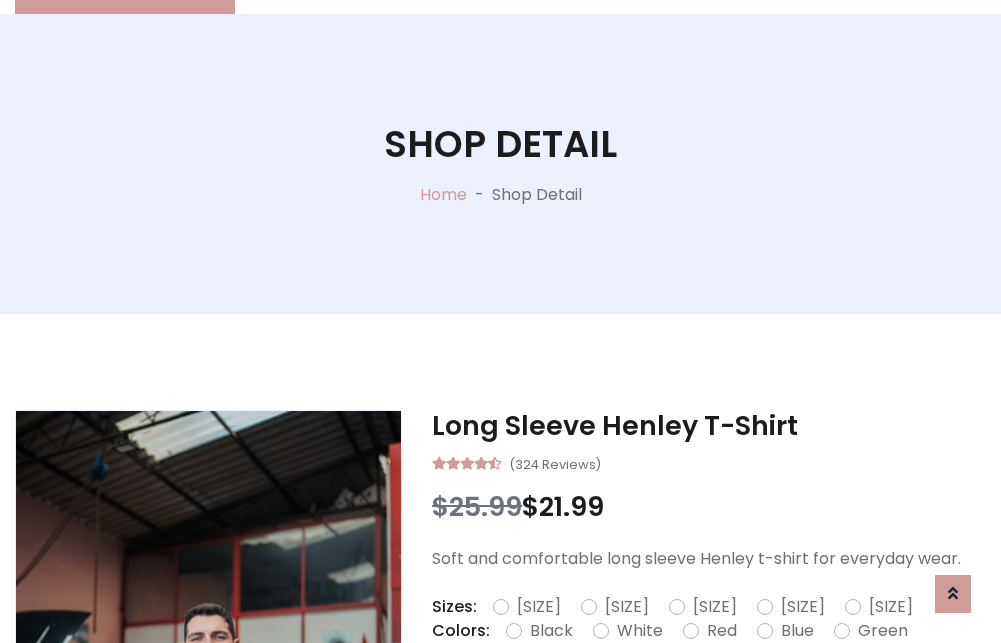 click on "Add To Cart" at bounding box center [653, 694] 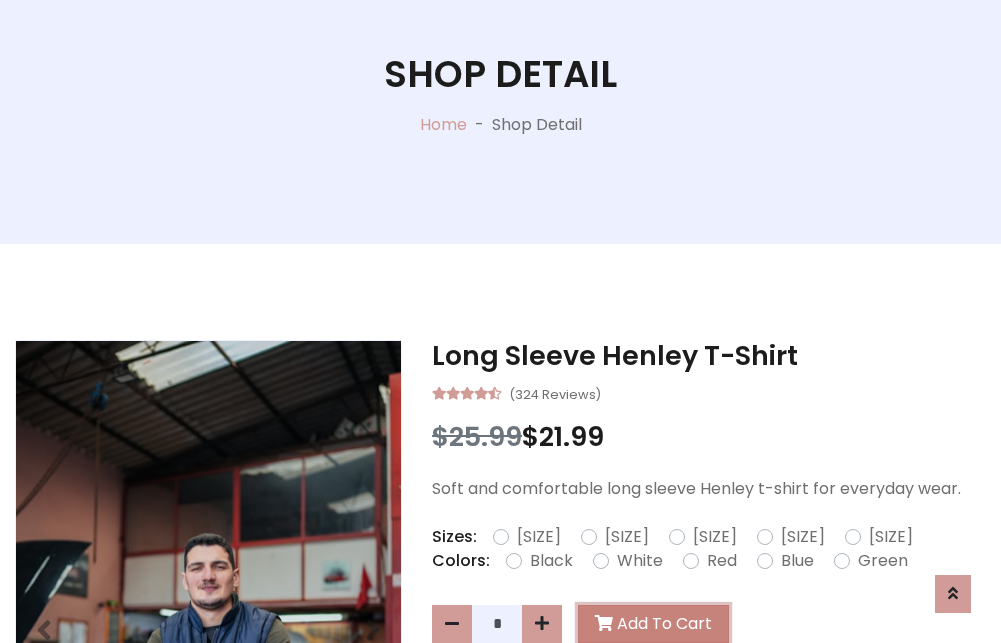 scroll, scrollTop: 0, scrollLeft: 0, axis: both 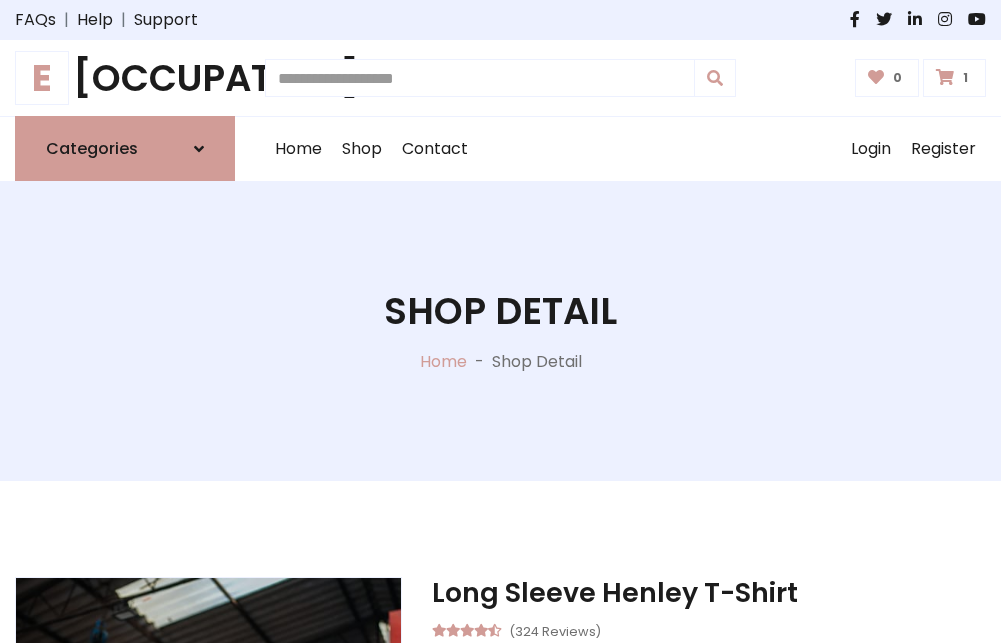 click at bounding box center [945, 77] 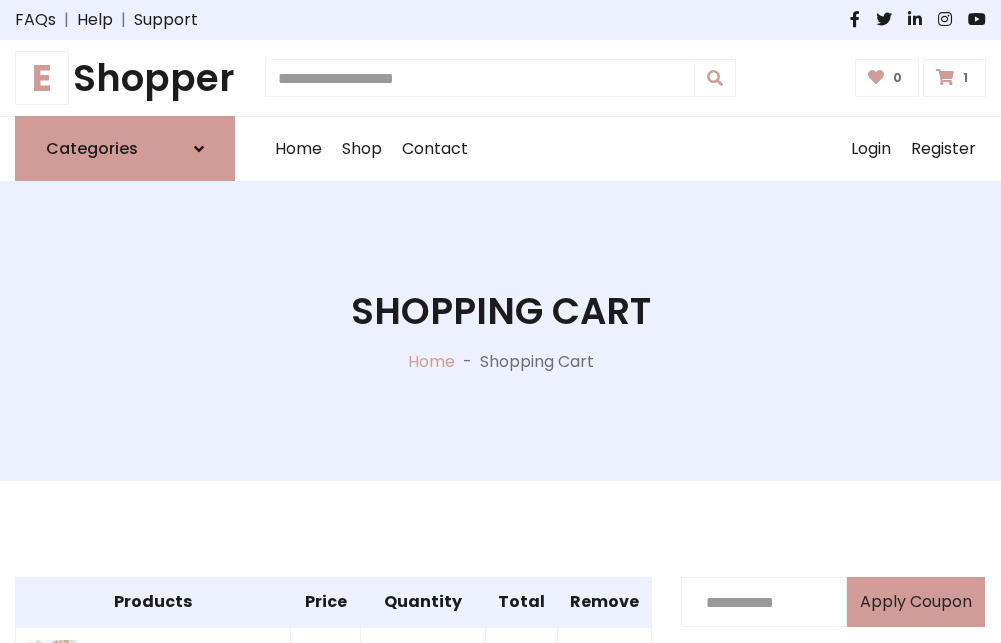scroll, scrollTop: 474, scrollLeft: 0, axis: vertical 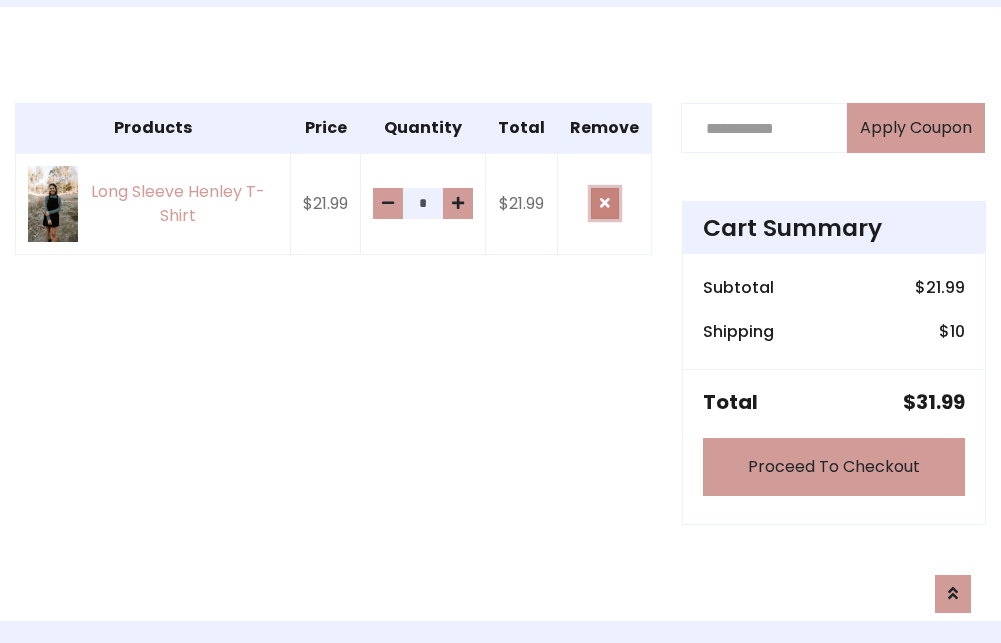 click at bounding box center [605, 203] 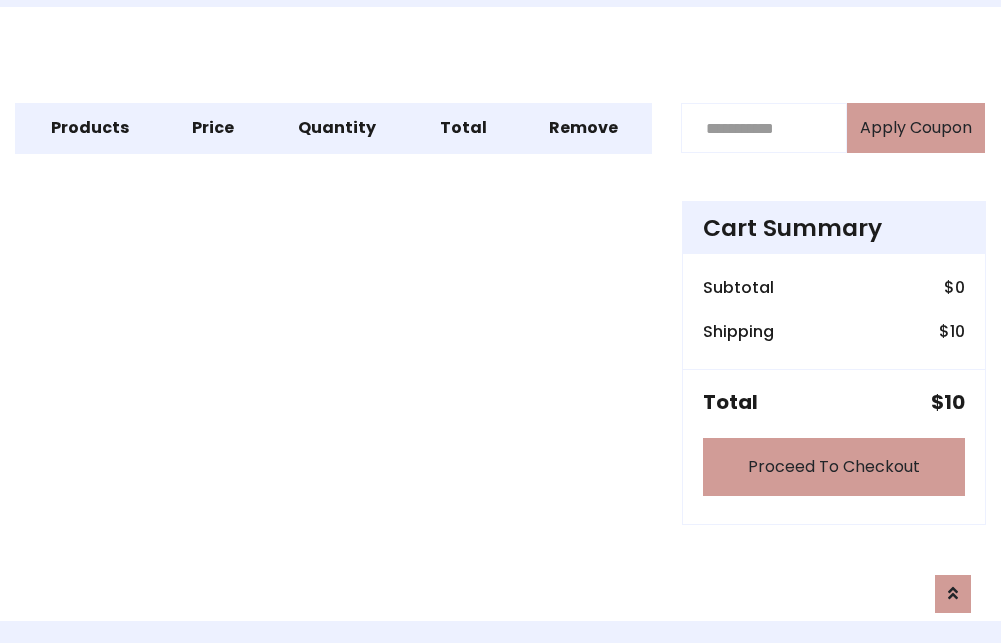 scroll, scrollTop: 247, scrollLeft: 0, axis: vertical 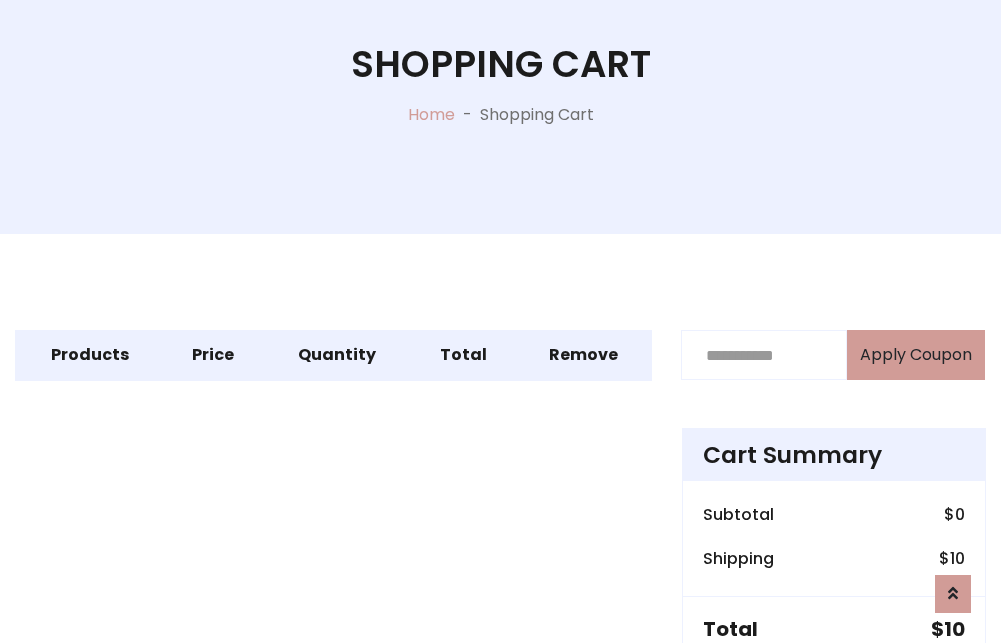 click on "Proceed To Checkout" at bounding box center [834, 694] 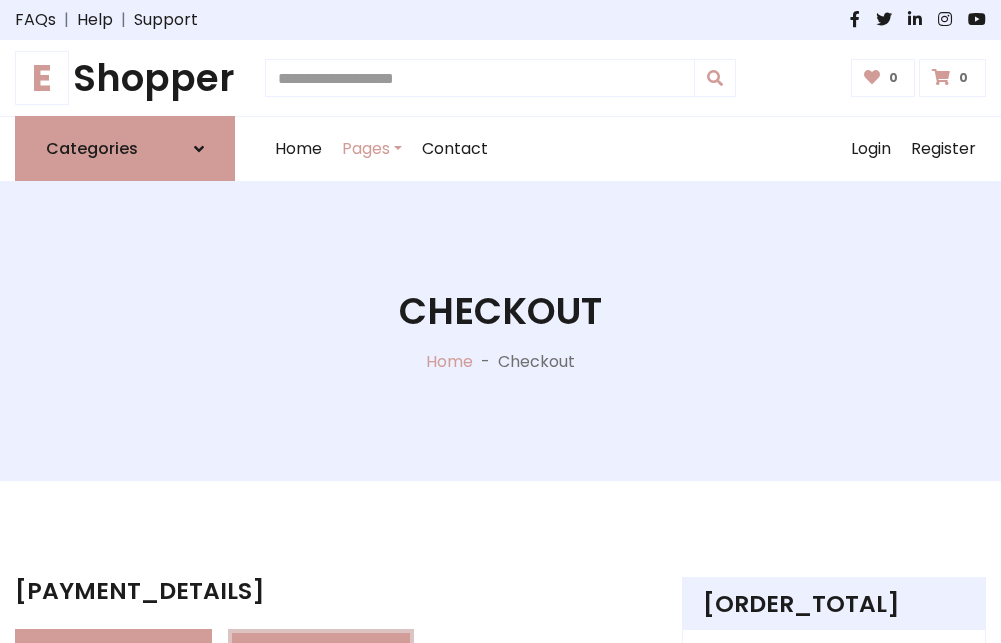 scroll, scrollTop: 137, scrollLeft: 0, axis: vertical 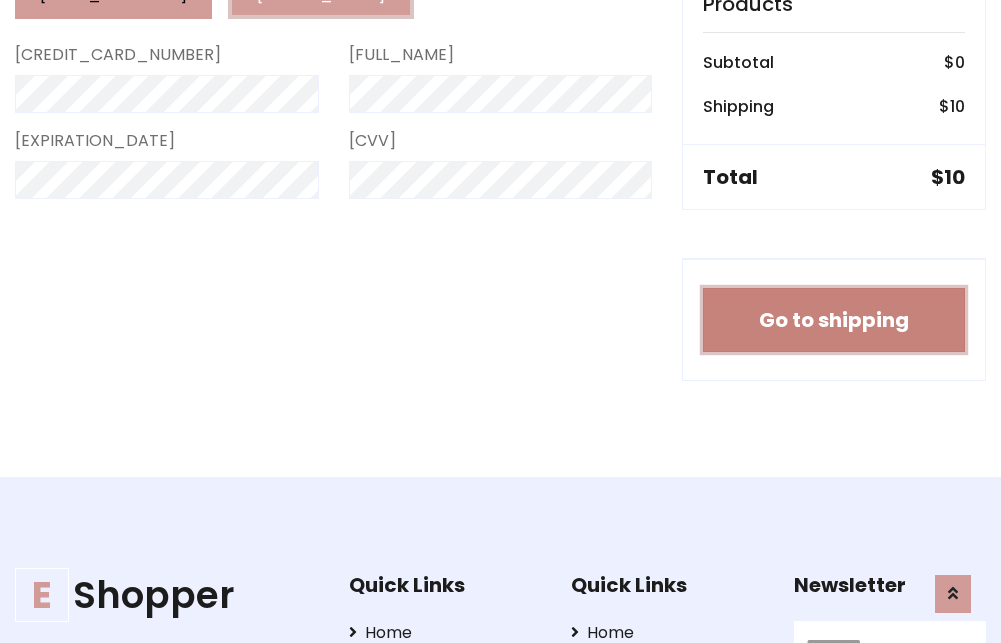 click on "Go to shipping" at bounding box center (834, 320) 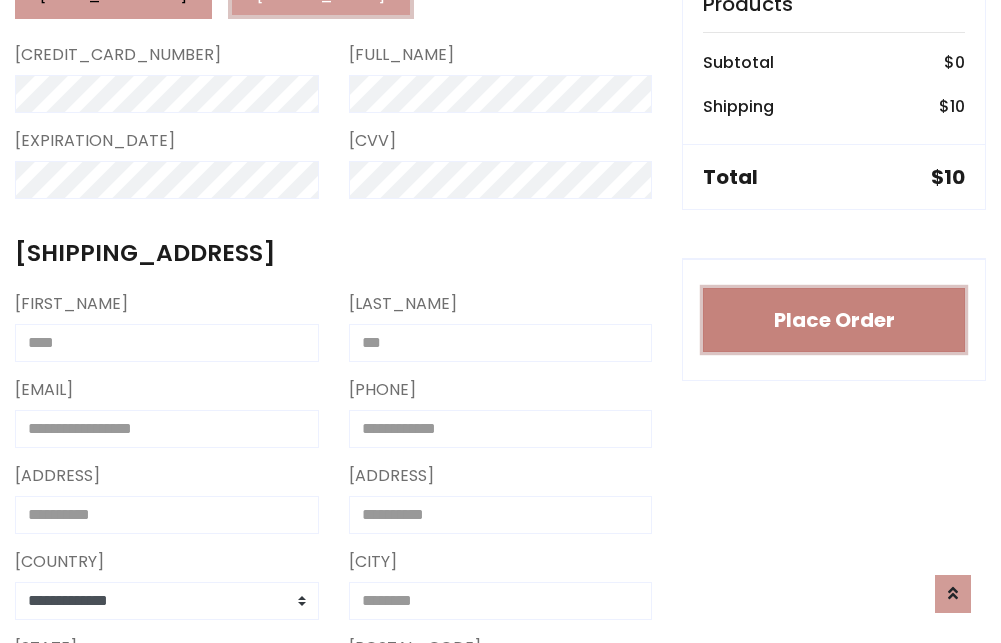 type 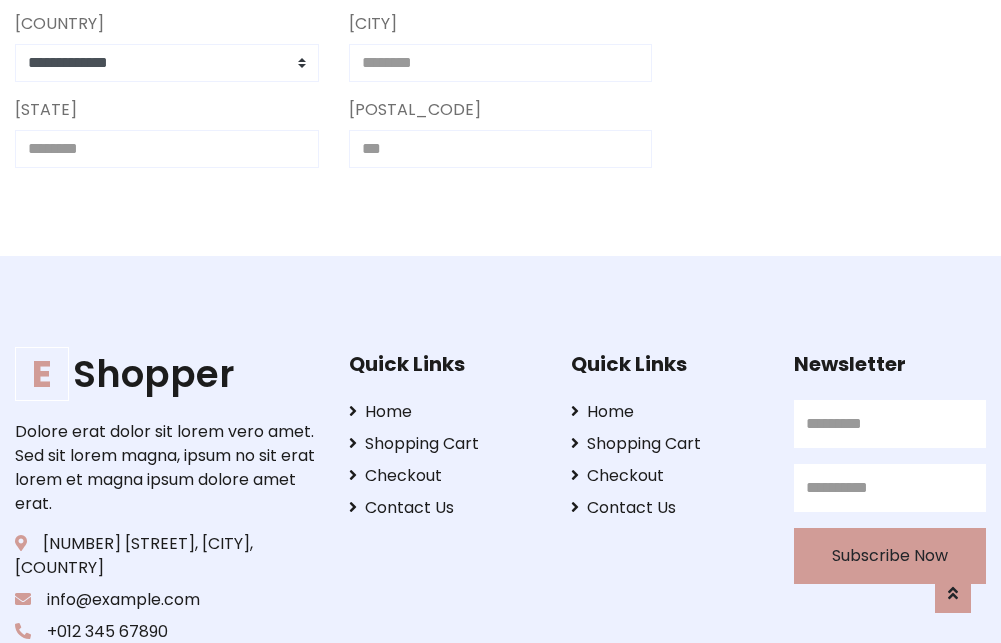 scroll, scrollTop: 713, scrollLeft: 0, axis: vertical 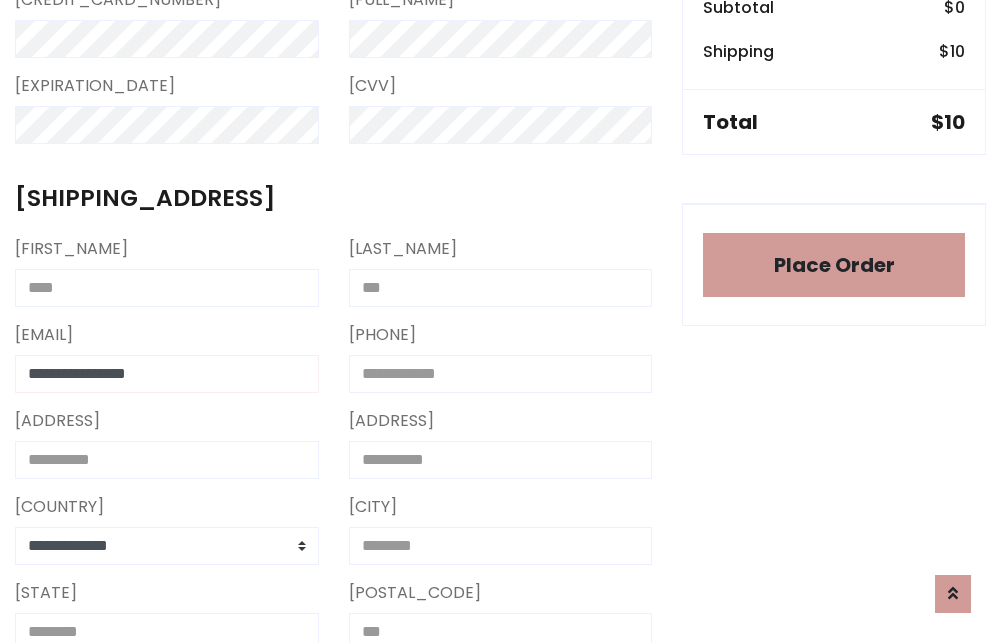 type on "**********" 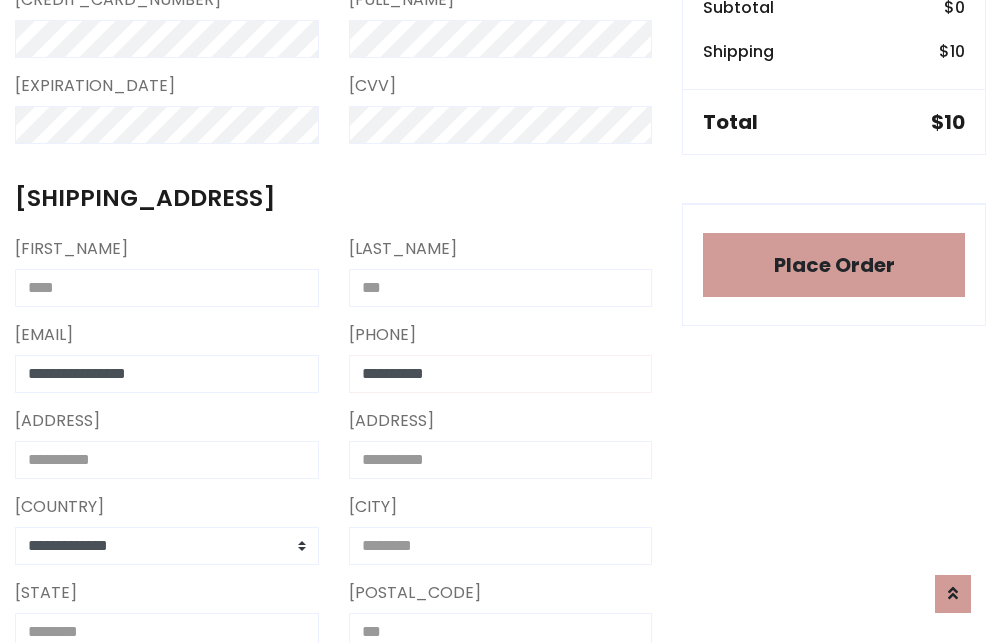 type on "**********" 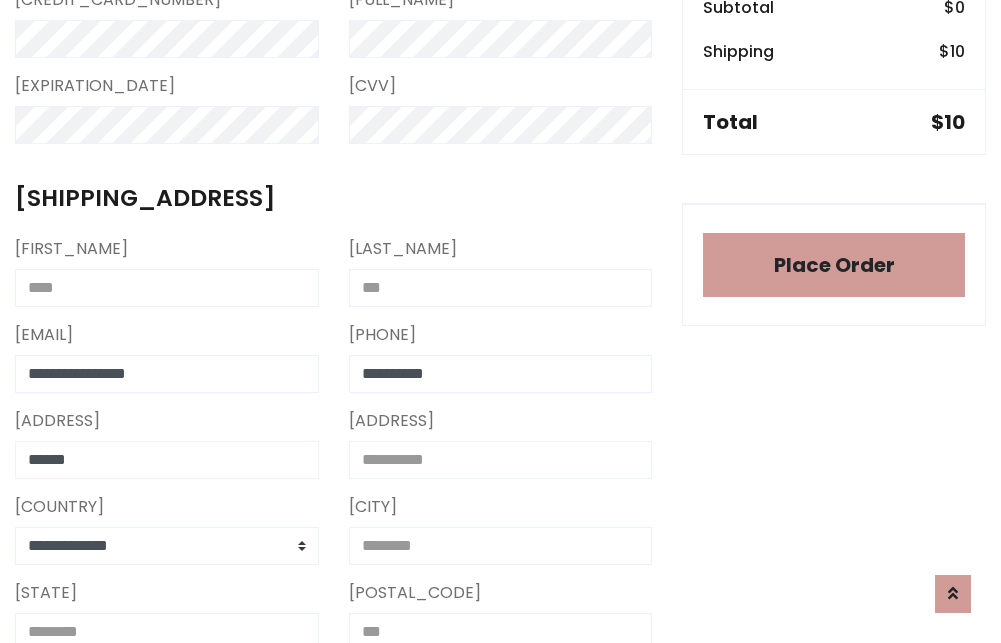 type on "******" 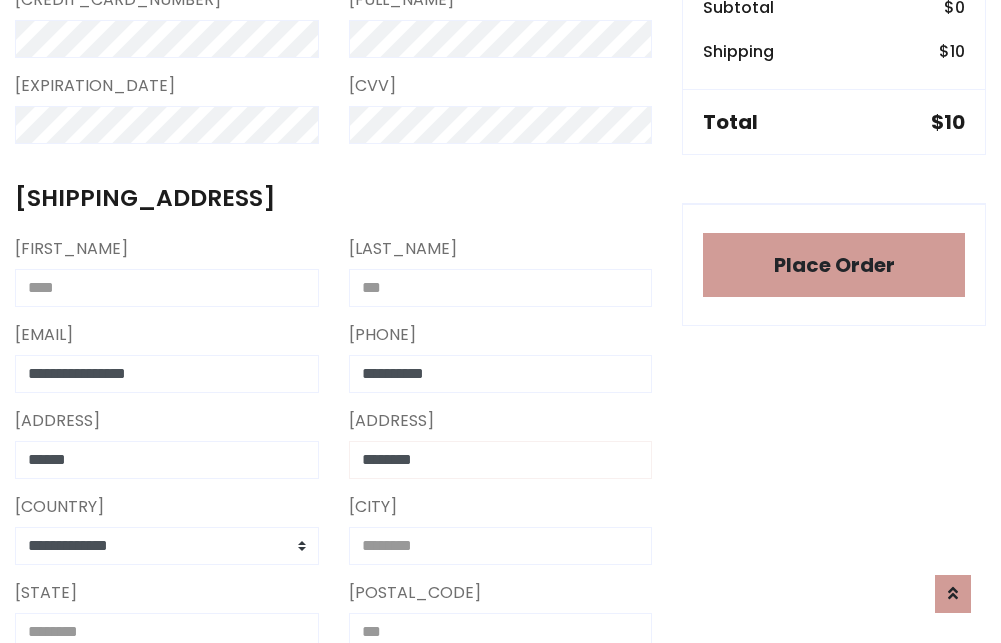type on "********" 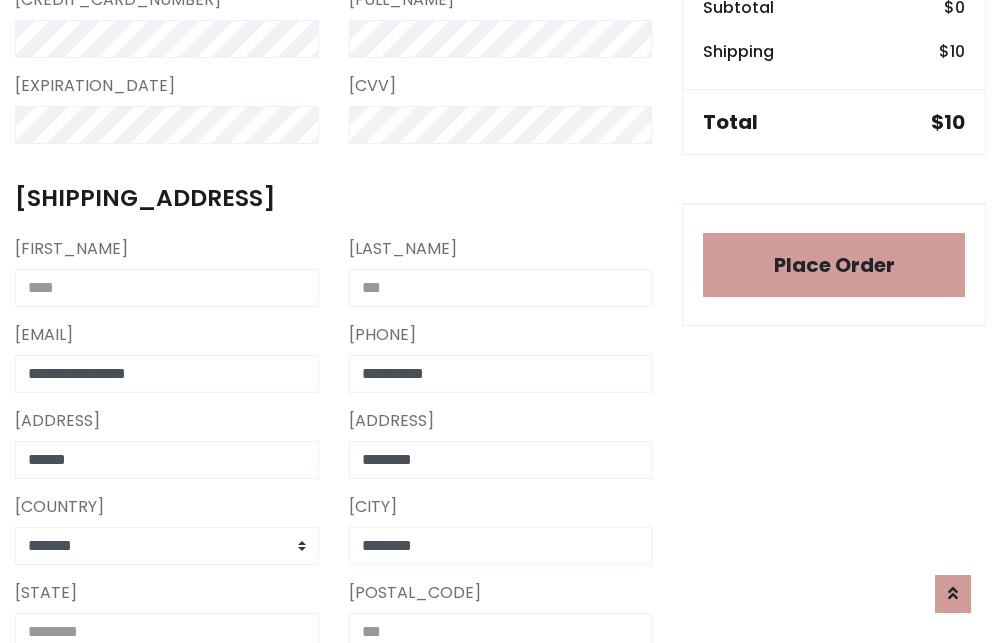 type on "********" 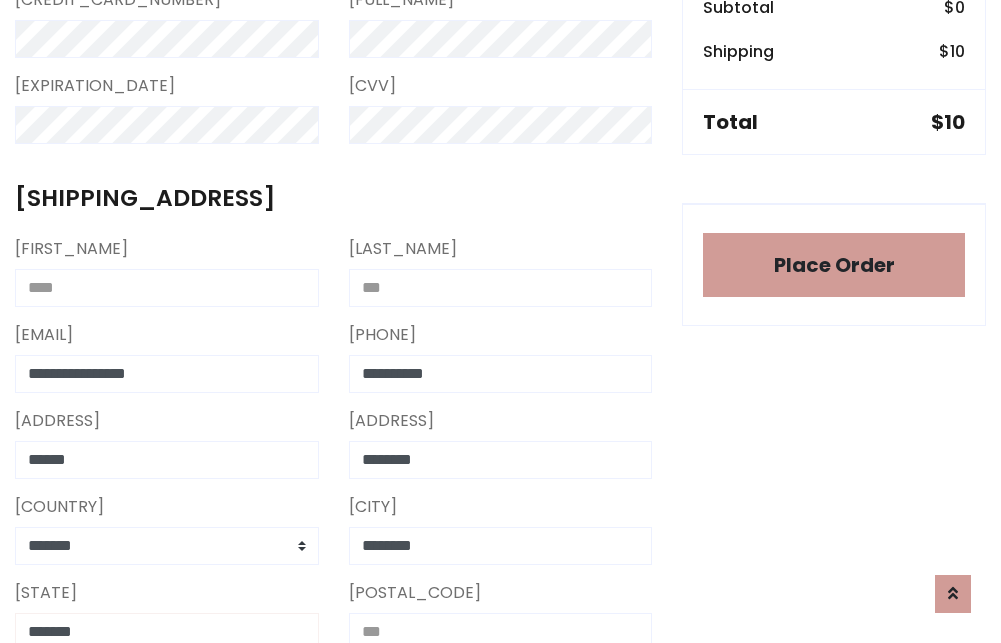 type on "*******" 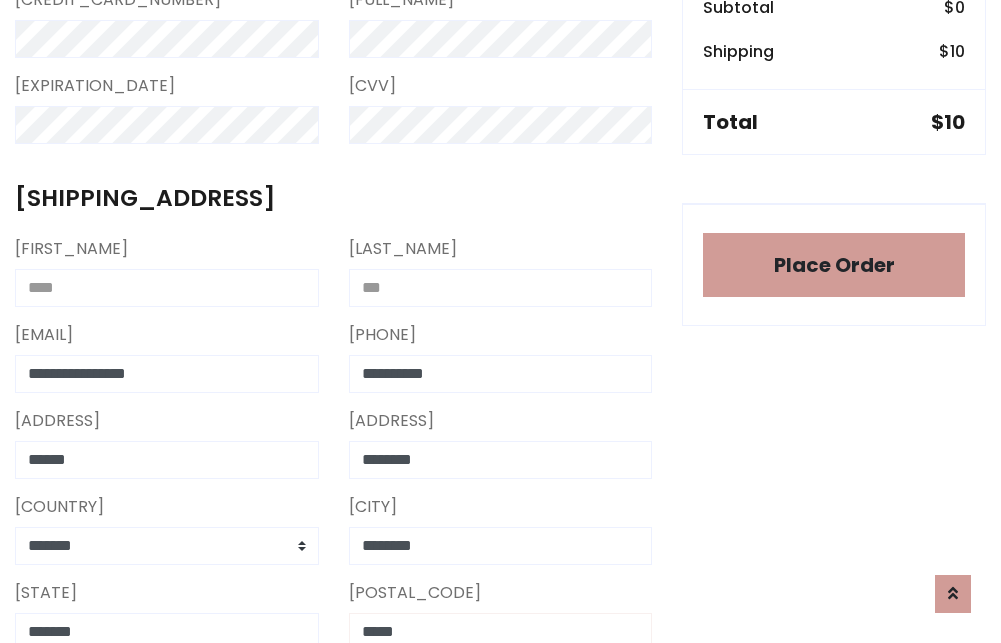 scroll, scrollTop: 403, scrollLeft: 0, axis: vertical 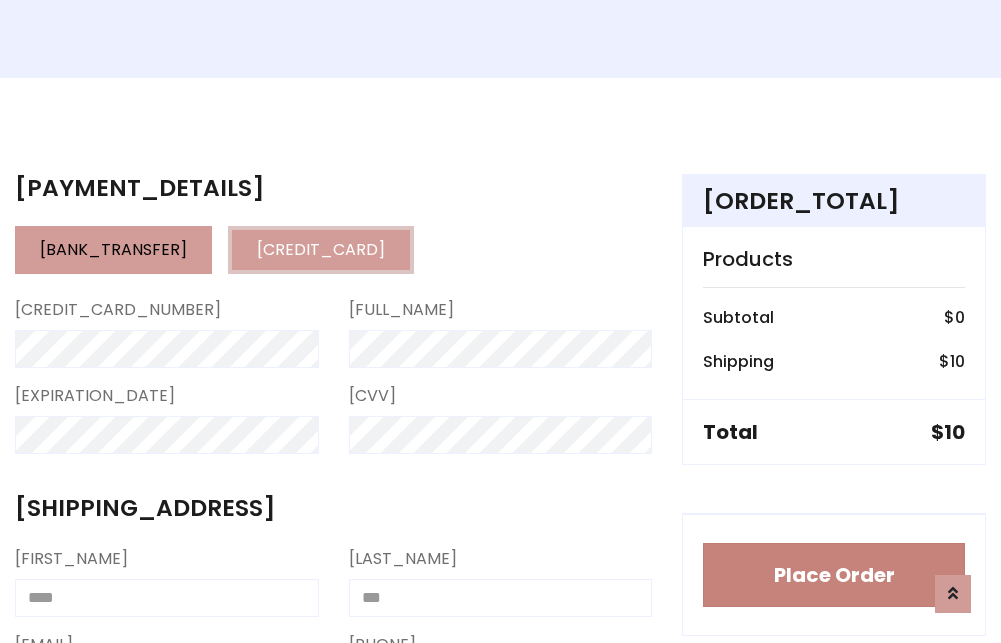 type on "*****" 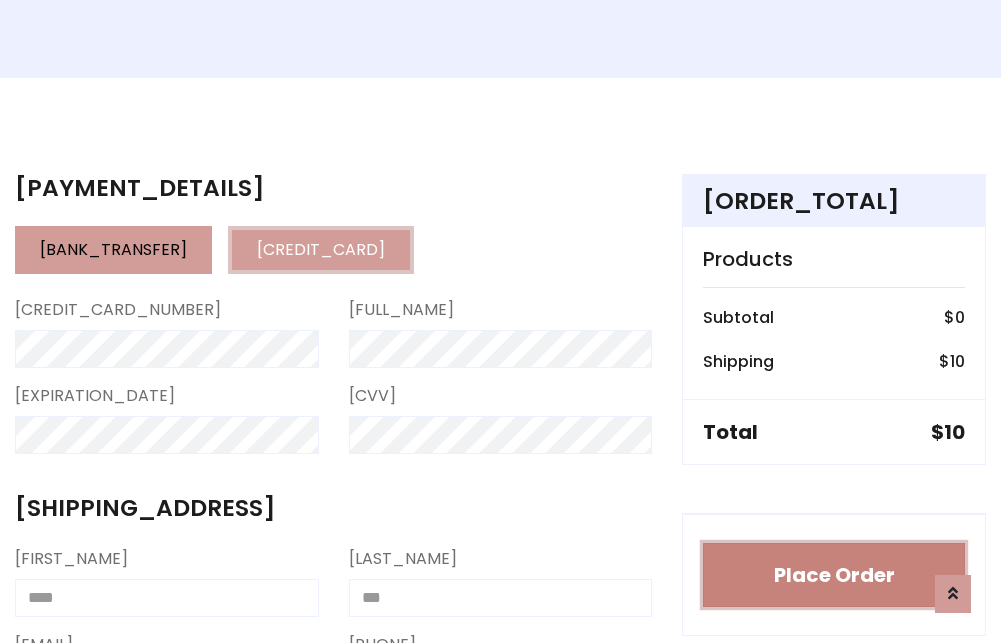 click on "Place Order" at bounding box center [834, 575] 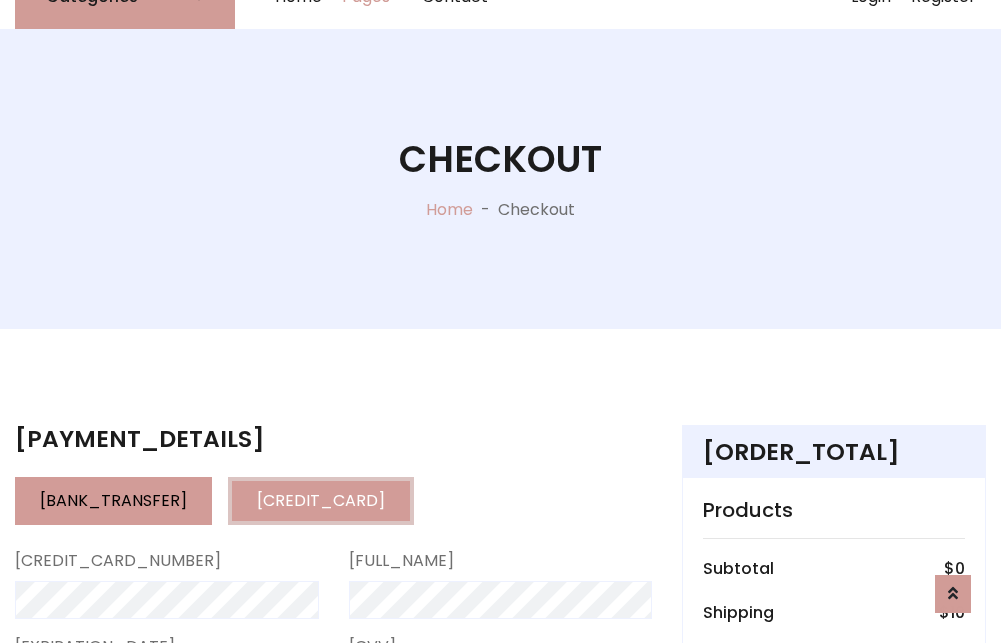 scroll, scrollTop: 0, scrollLeft: 0, axis: both 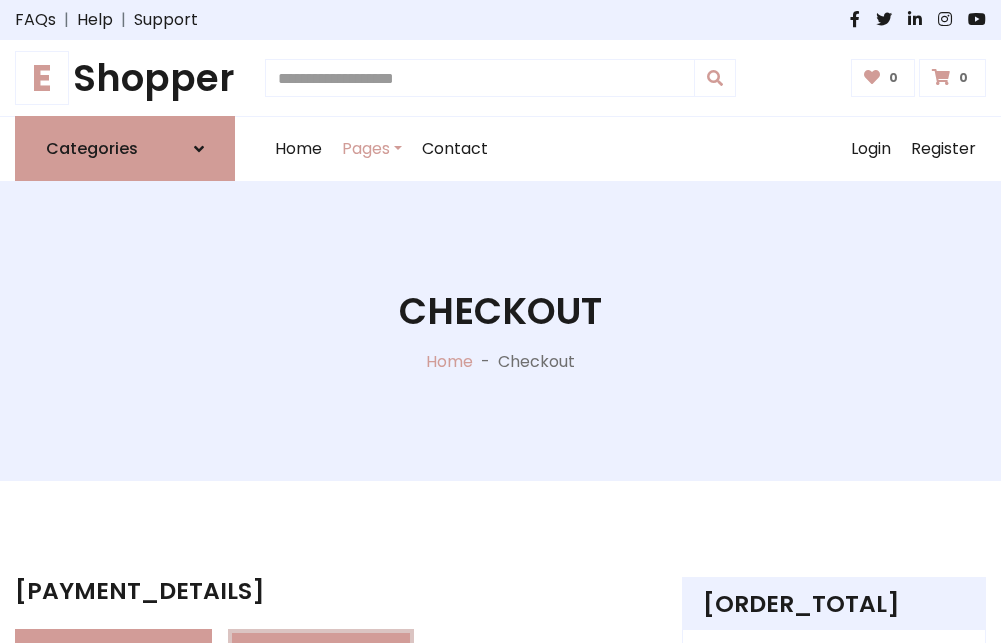 click on "E Shopper" at bounding box center (125, 78) 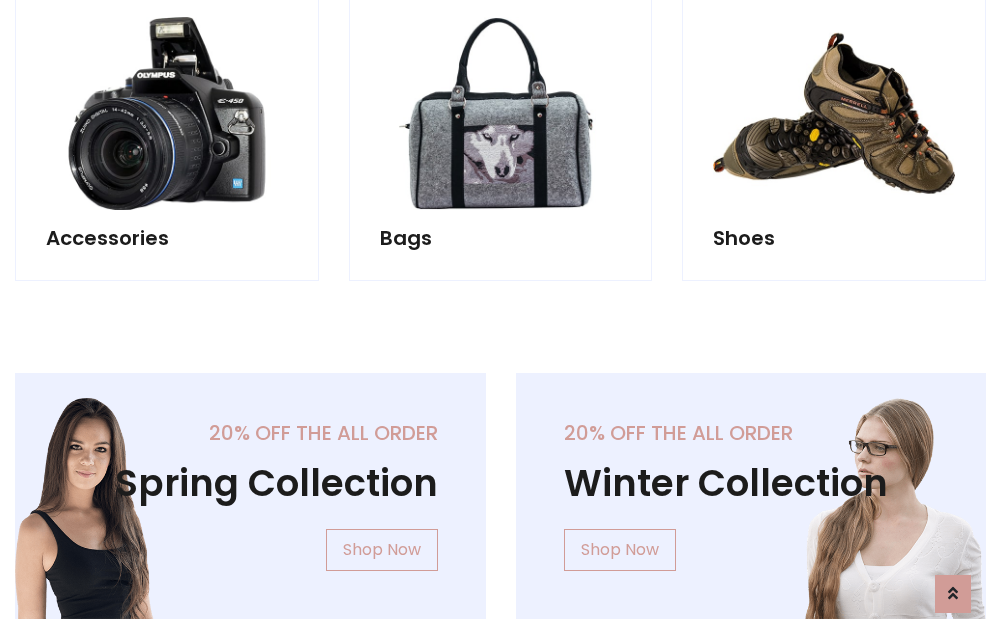 scroll, scrollTop: 770, scrollLeft: 0, axis: vertical 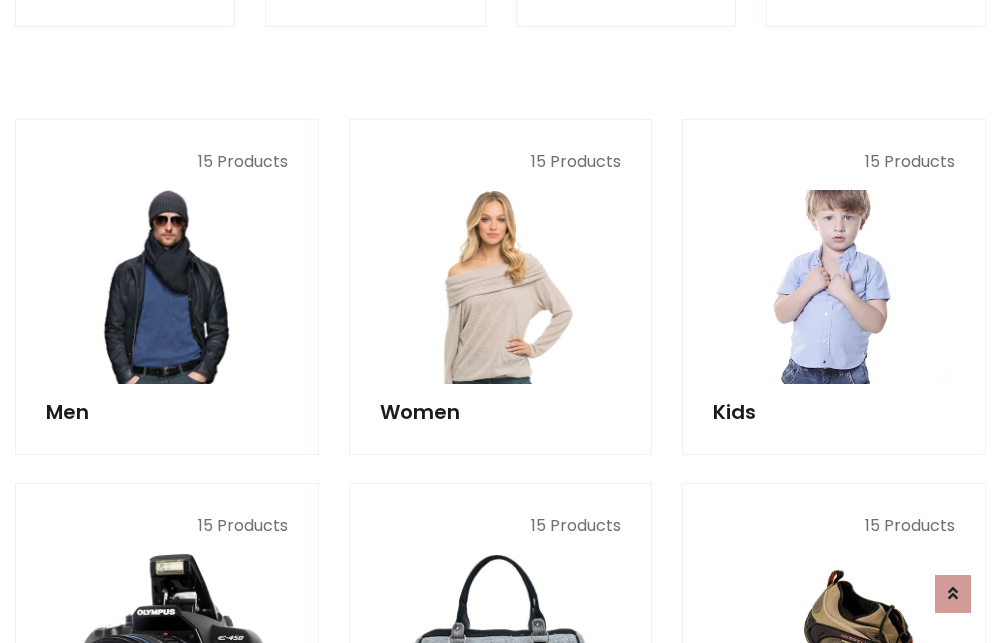 click at bounding box center (834, 287) 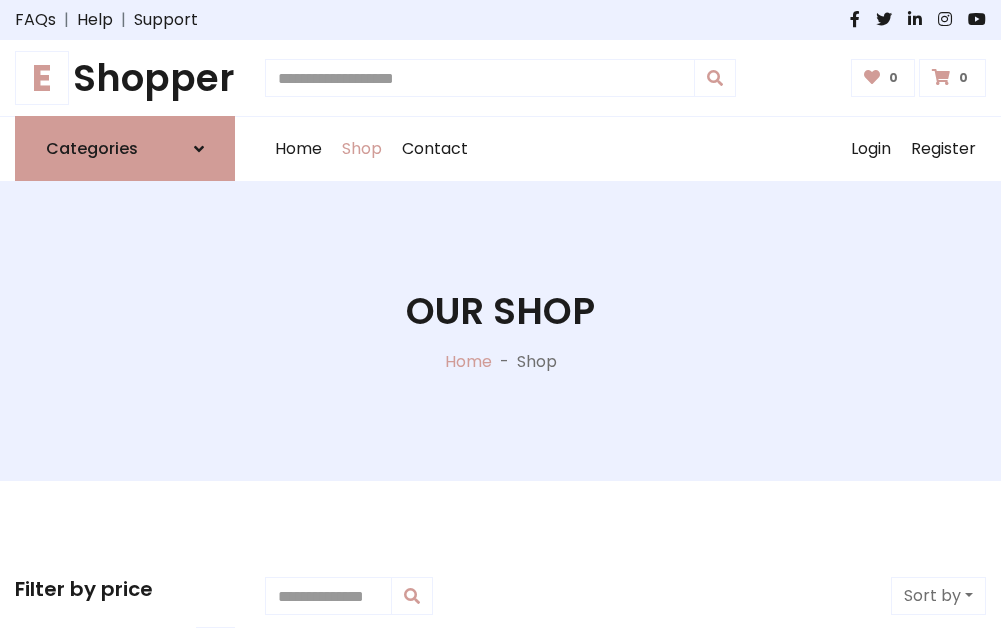 scroll, scrollTop: 549, scrollLeft: 0, axis: vertical 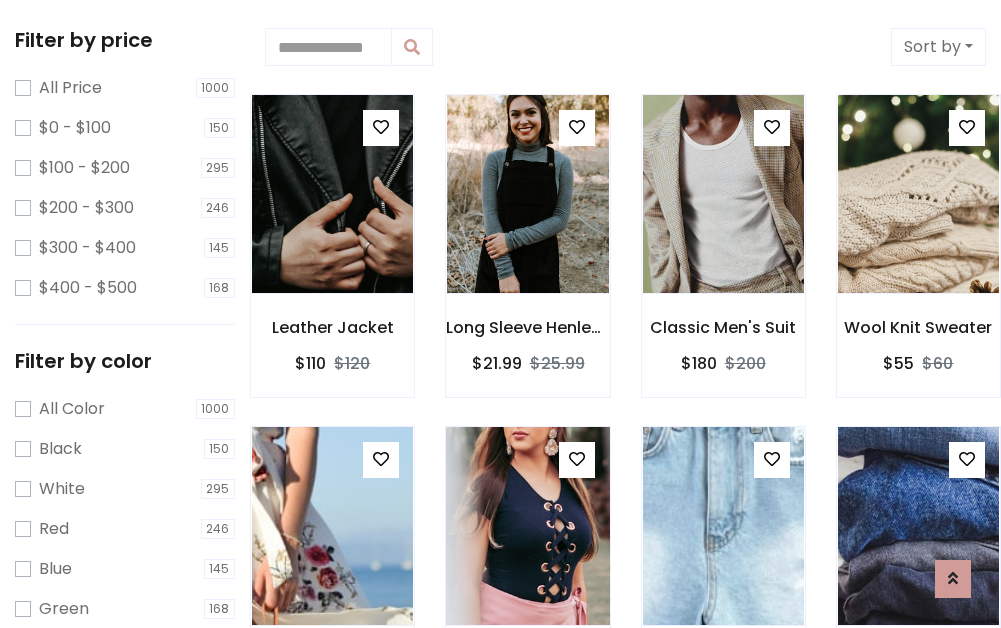 click at bounding box center [381, 127] 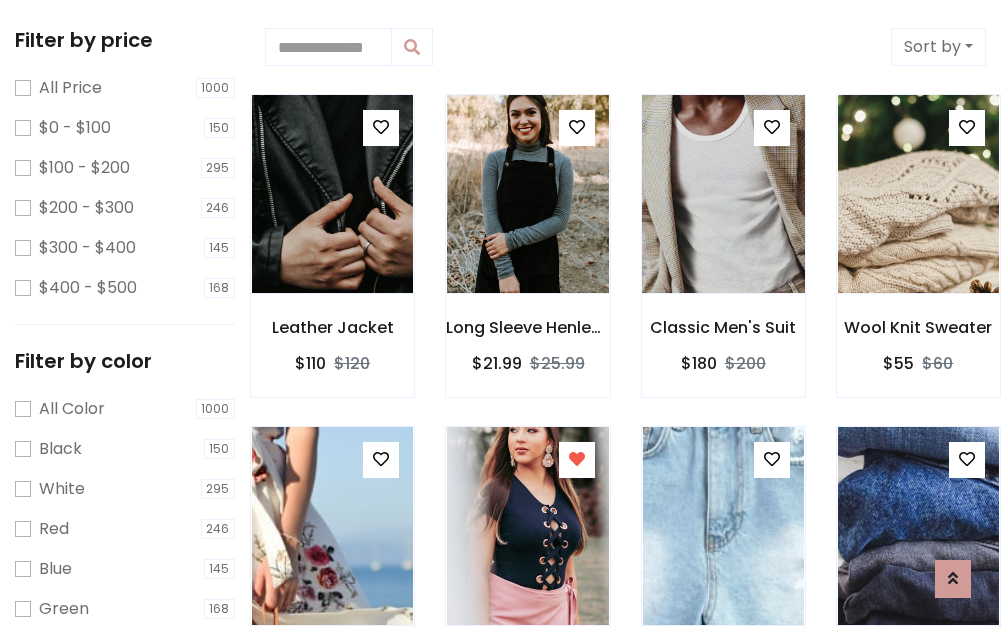 click at bounding box center (723, 194) 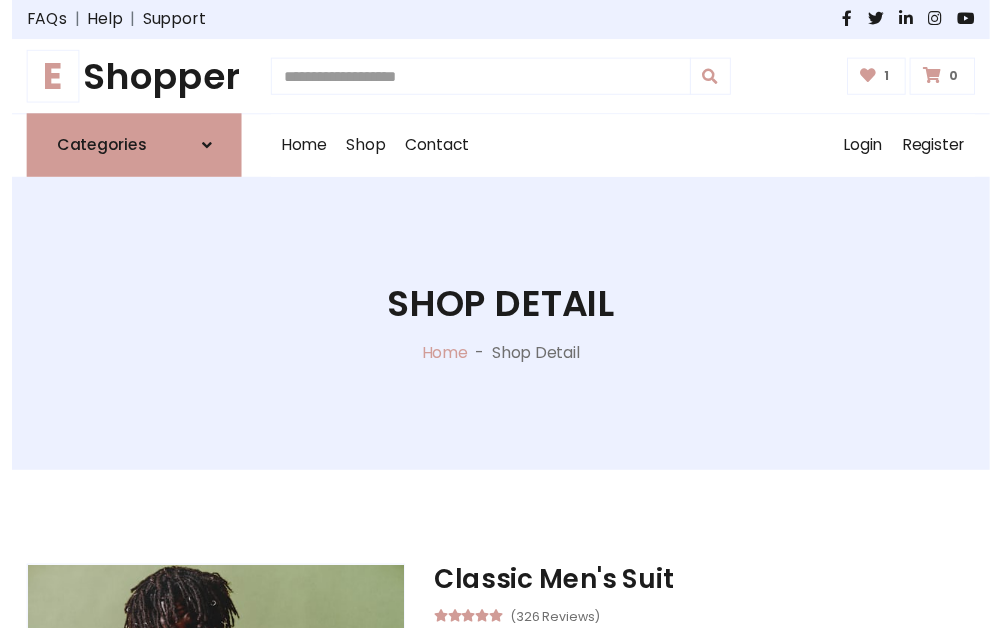 scroll, scrollTop: 262, scrollLeft: 0, axis: vertical 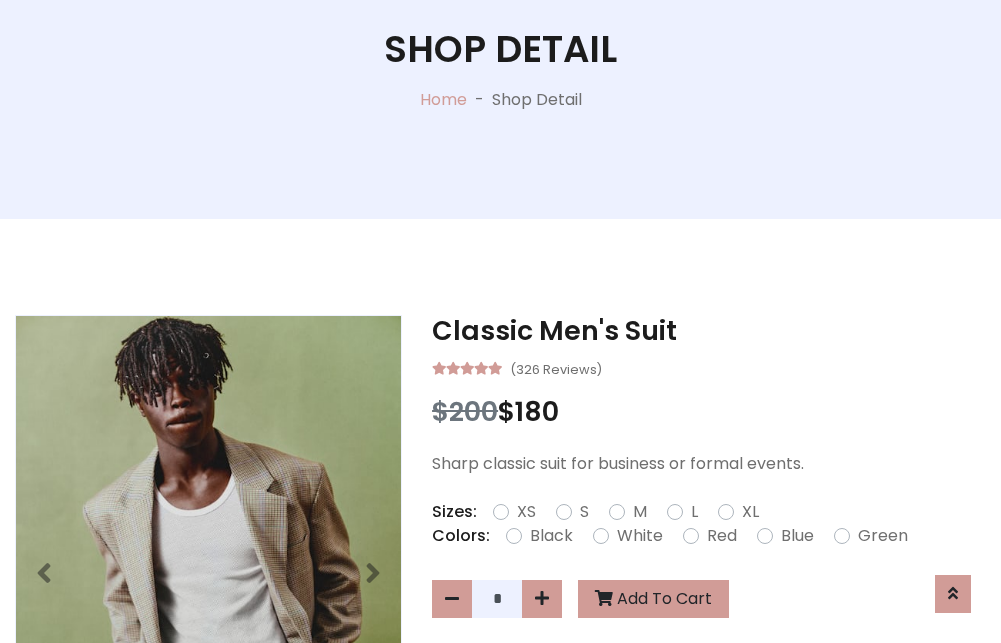 click on "XL" at bounding box center (750, 512) 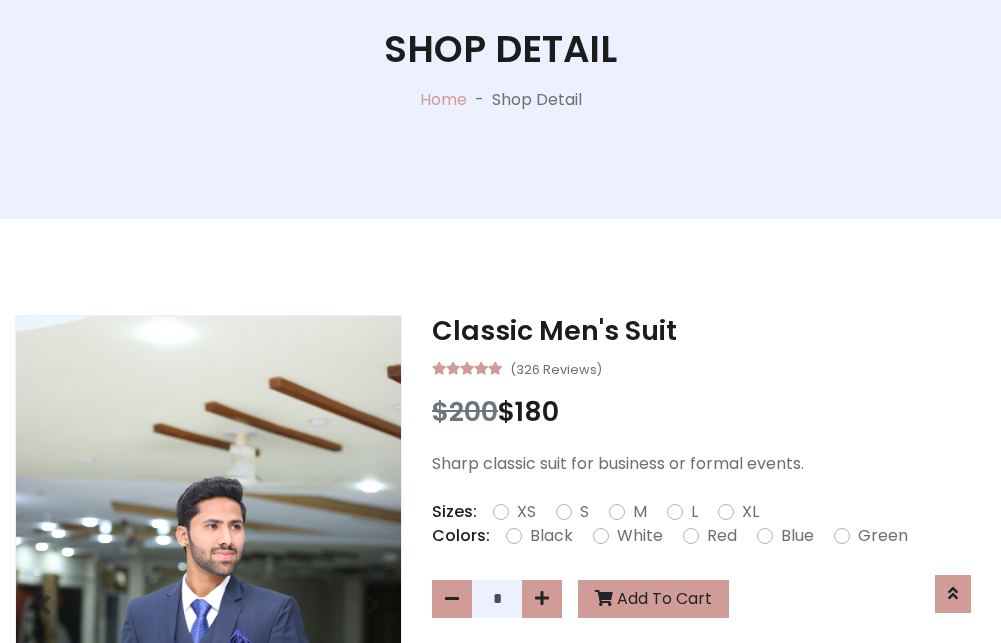 click on "Black" at bounding box center (551, 536) 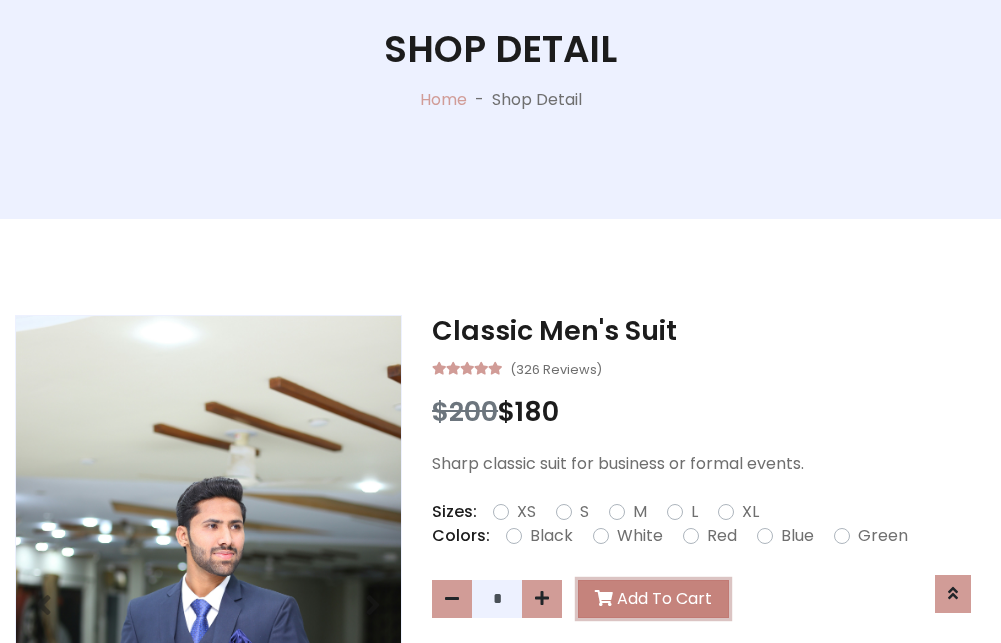 click on "Add To Cart" at bounding box center (653, 599) 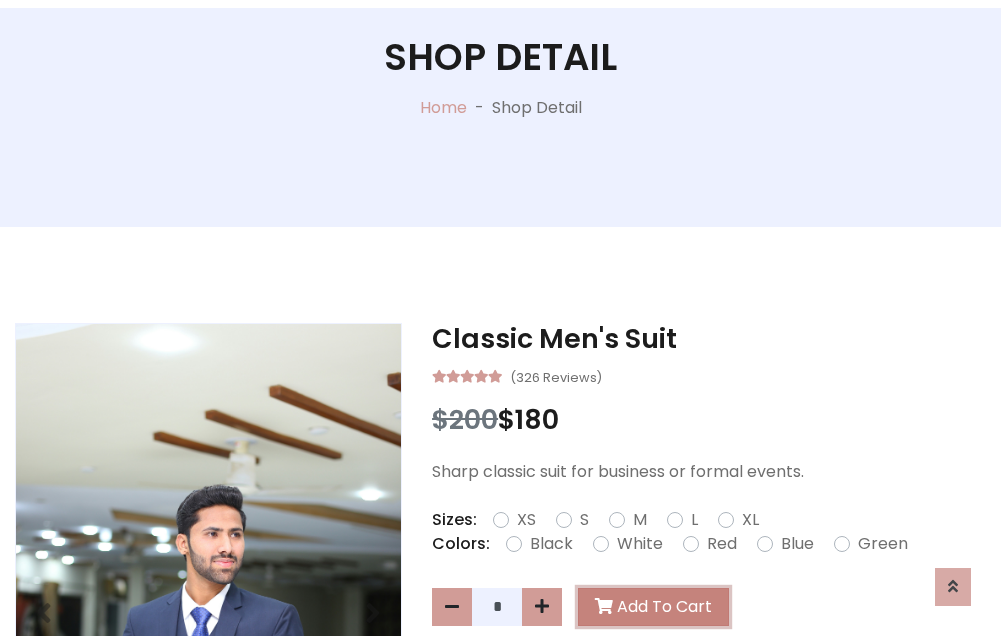 scroll, scrollTop: 0, scrollLeft: 0, axis: both 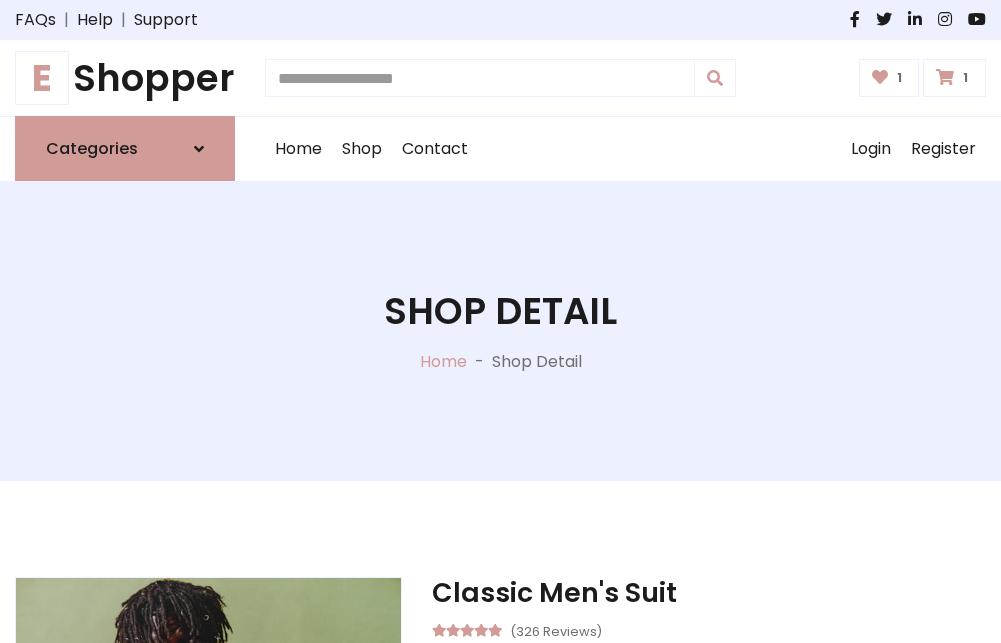 click at bounding box center [945, 77] 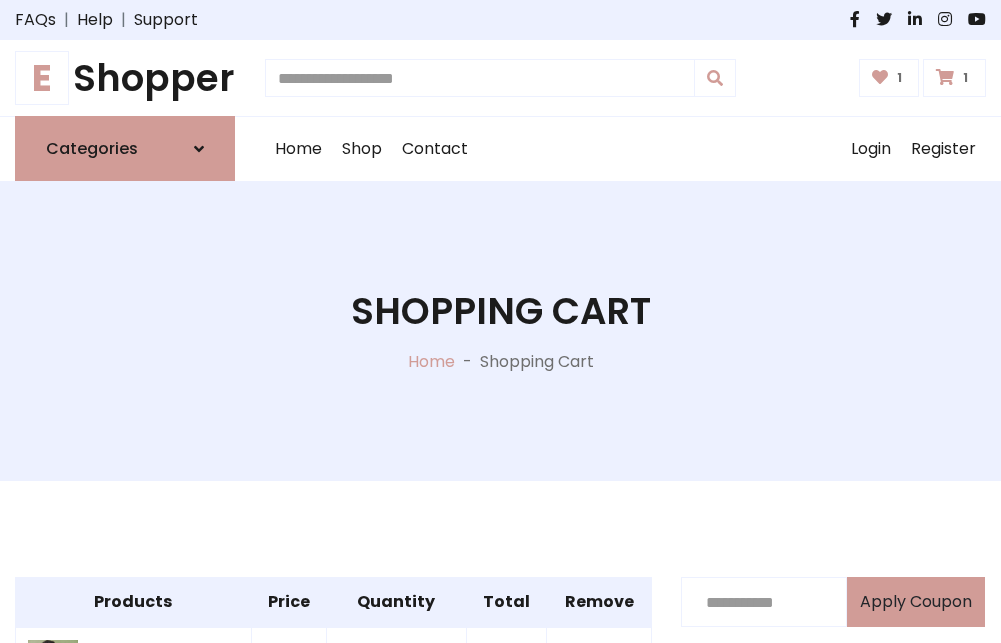 scroll, scrollTop: 570, scrollLeft: 0, axis: vertical 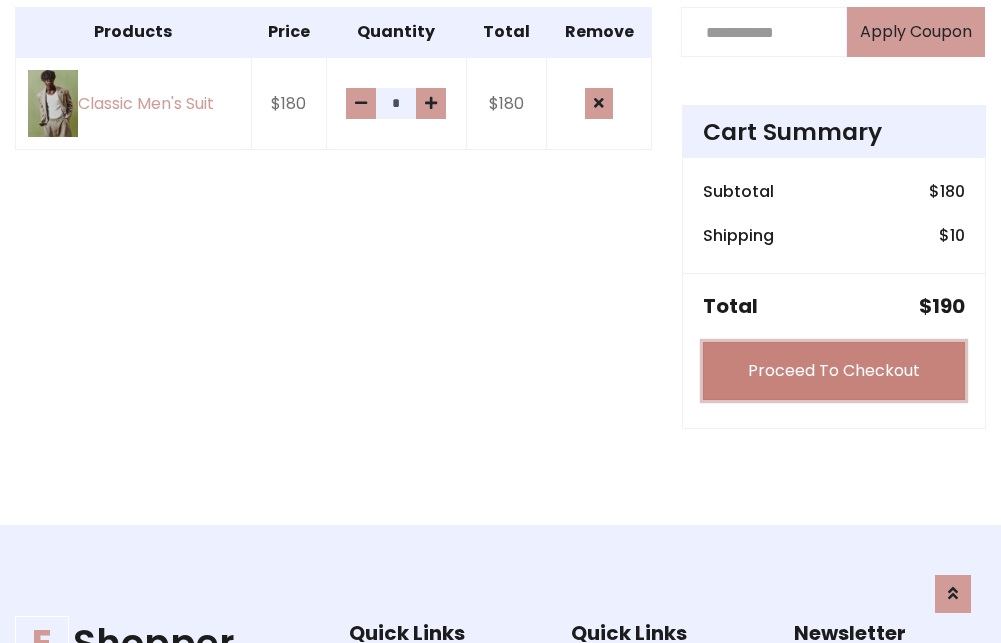 click on "Proceed To Checkout" at bounding box center [834, 371] 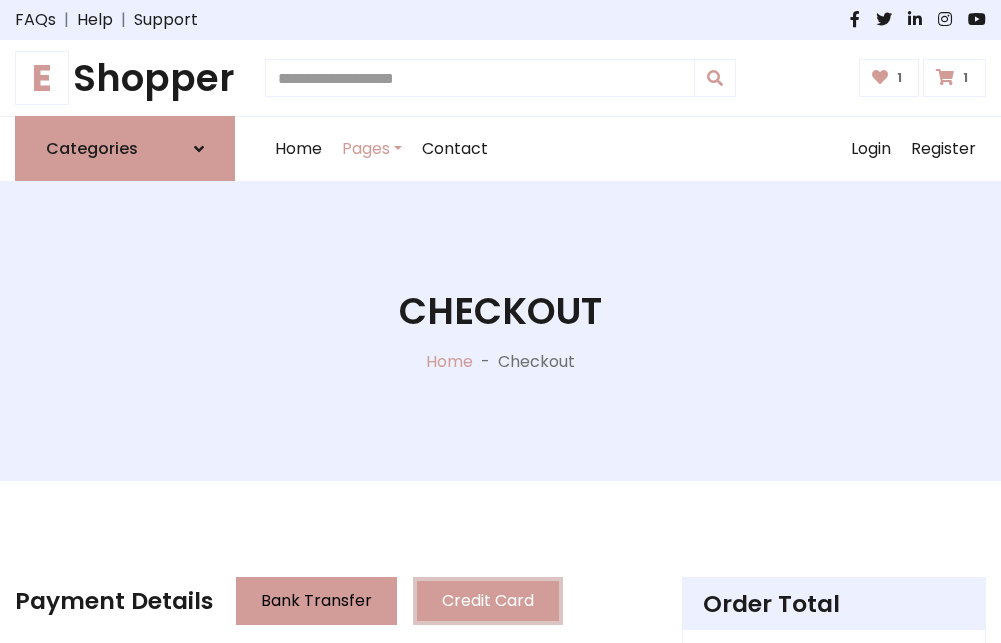 scroll, scrollTop: 201, scrollLeft: 0, axis: vertical 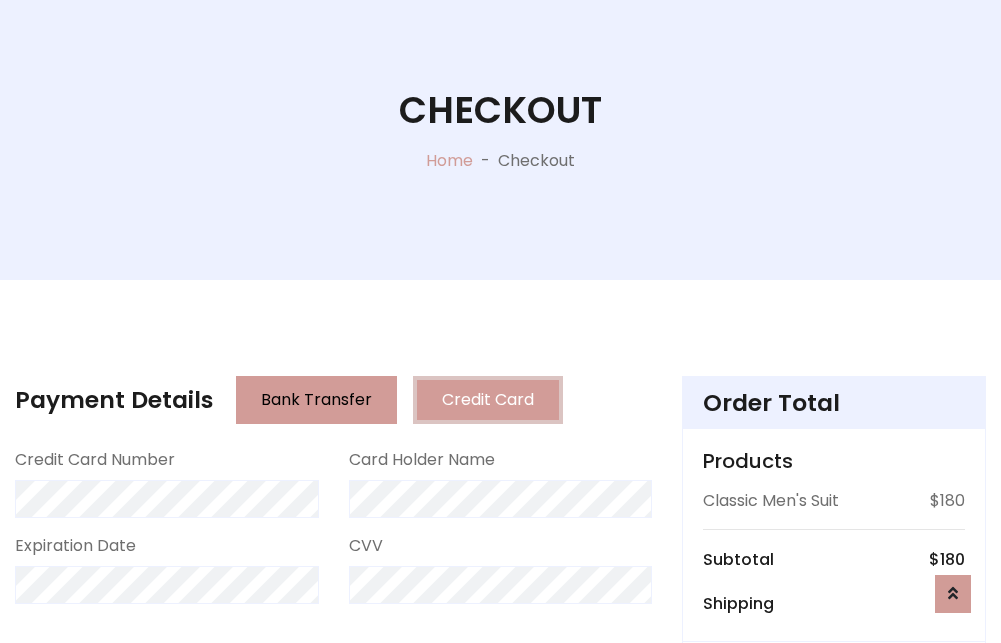 click on "Go to shipping" at bounding box center (834, 817) 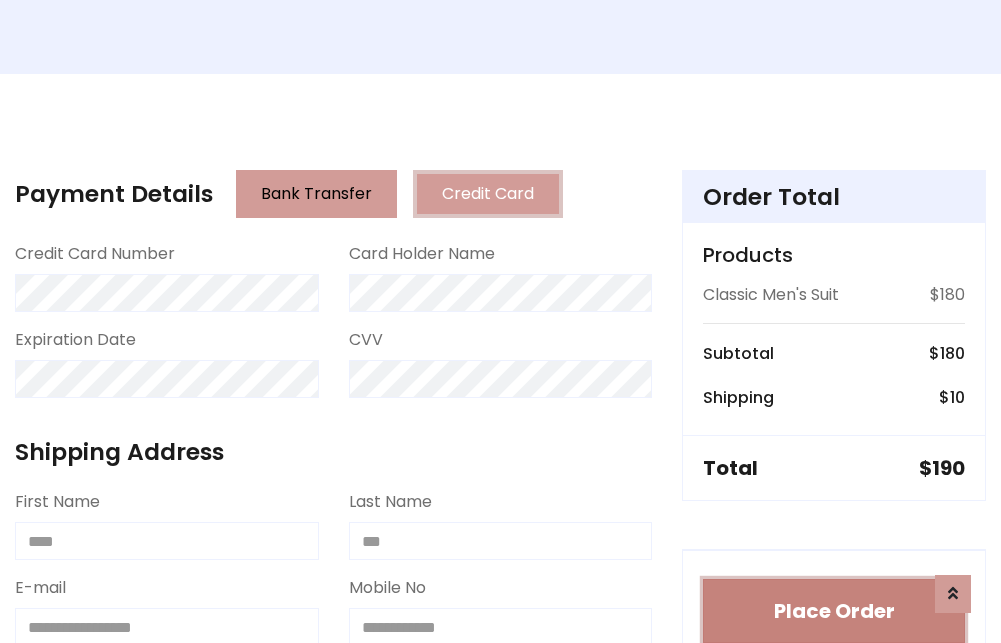 type 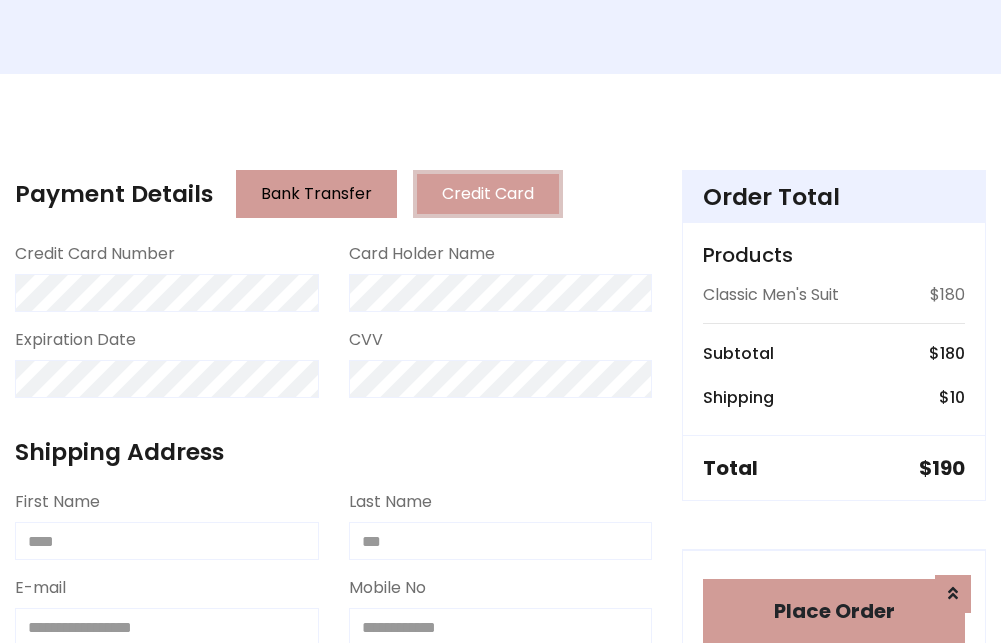 scroll, scrollTop: 1196, scrollLeft: 0, axis: vertical 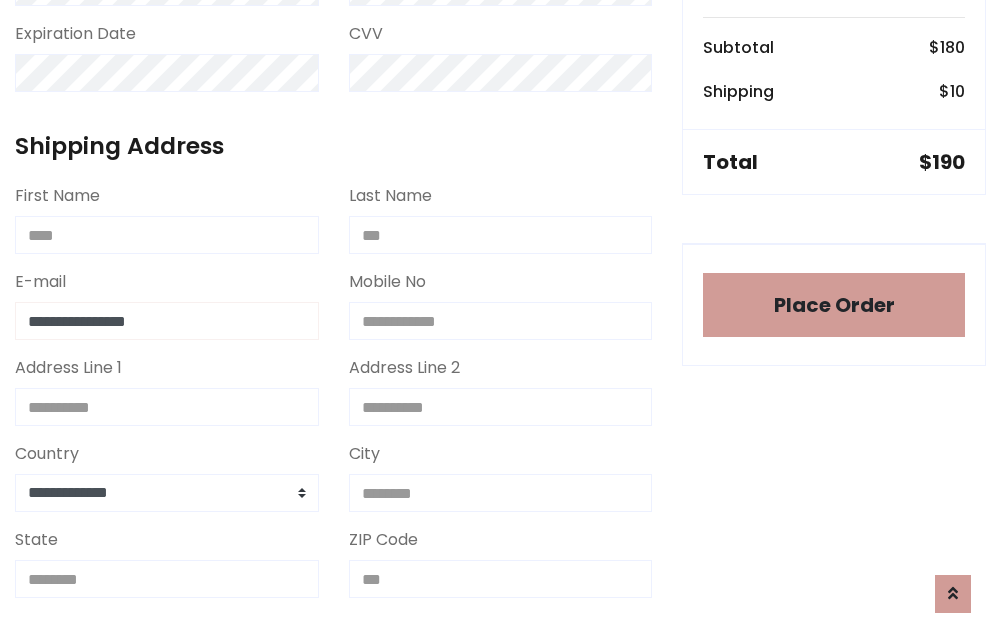 type on "**********" 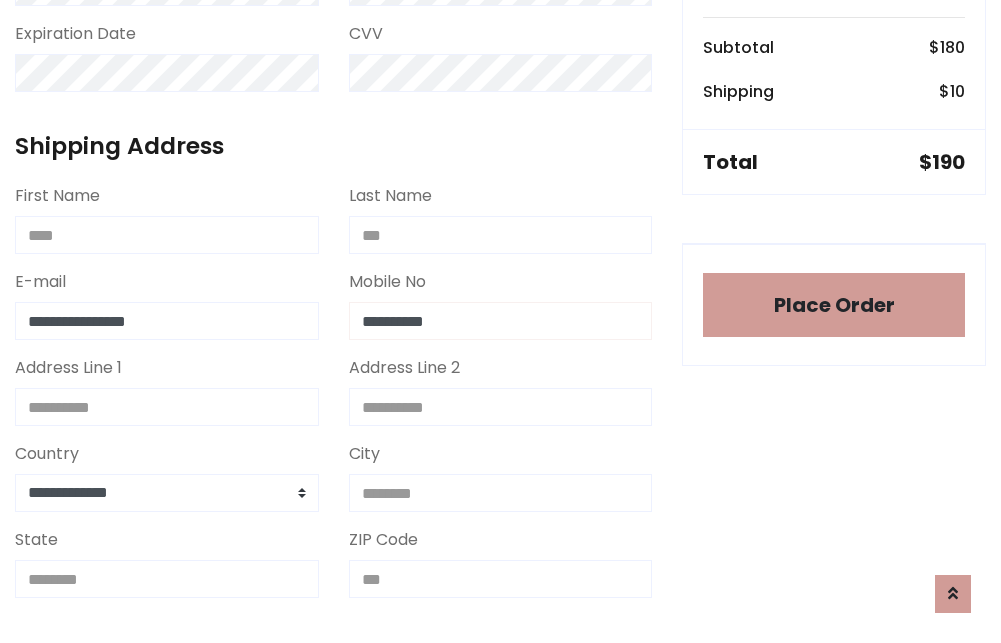 scroll, scrollTop: 573, scrollLeft: 0, axis: vertical 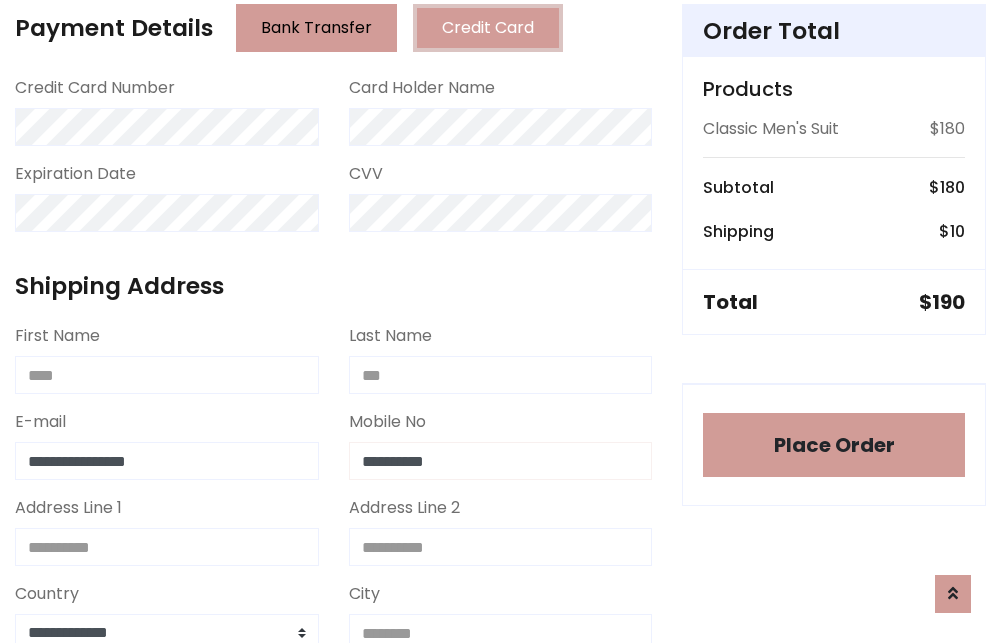 type on "**********" 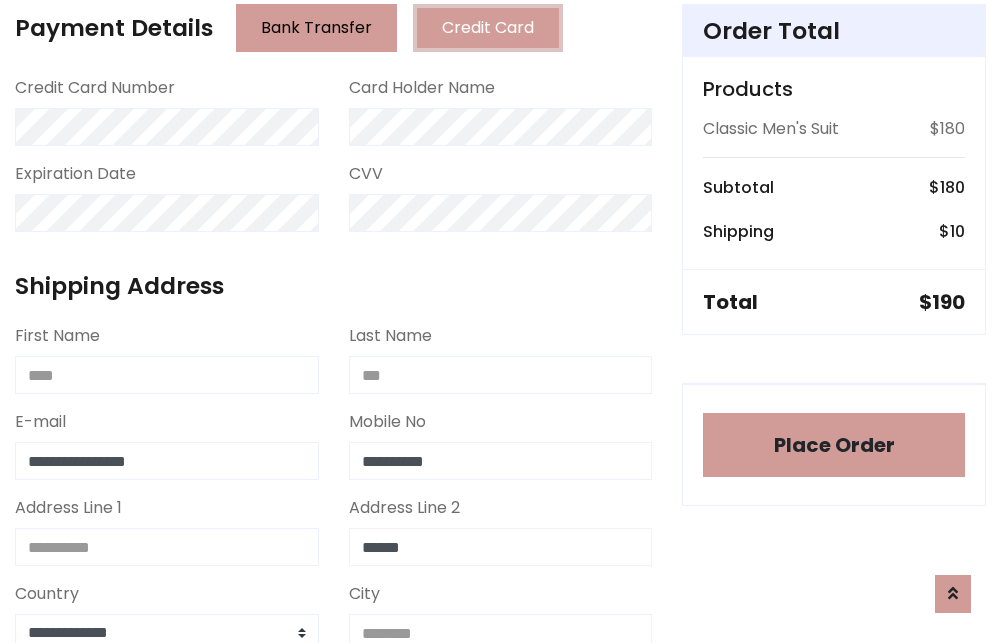 type on "******" 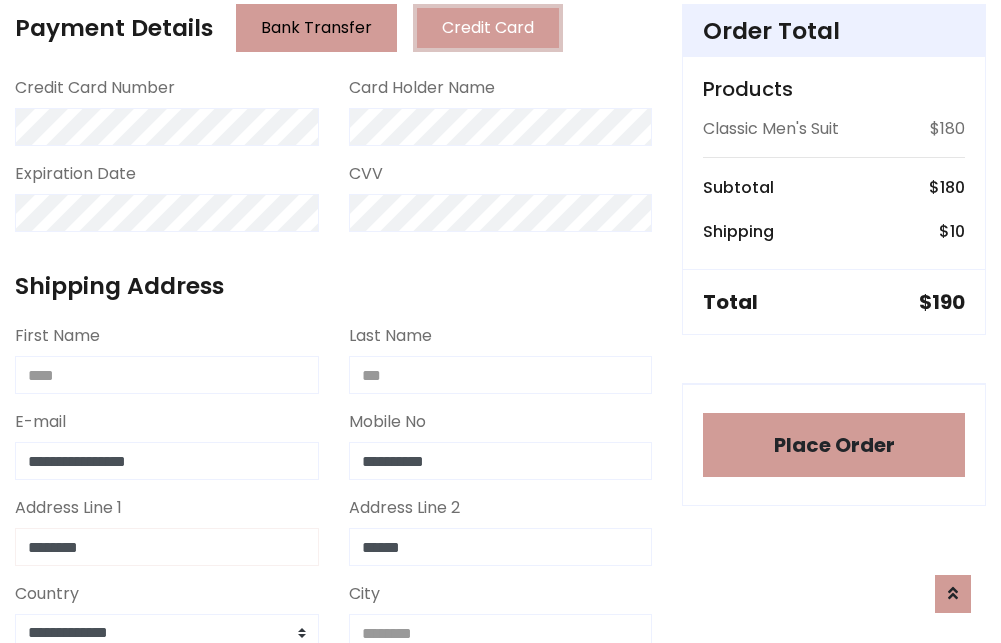 type on "********" 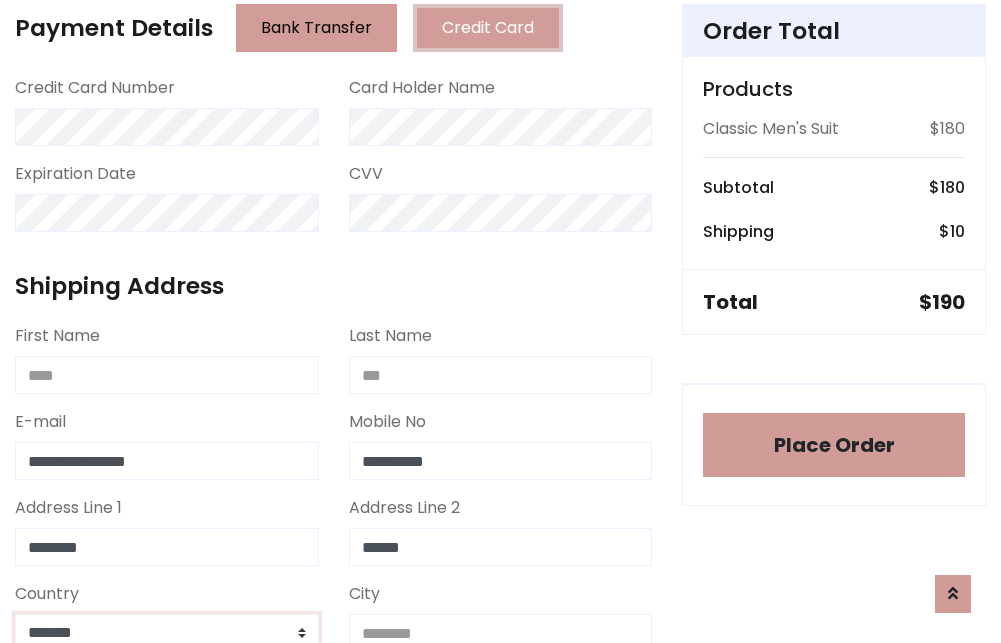 scroll, scrollTop: 583, scrollLeft: 0, axis: vertical 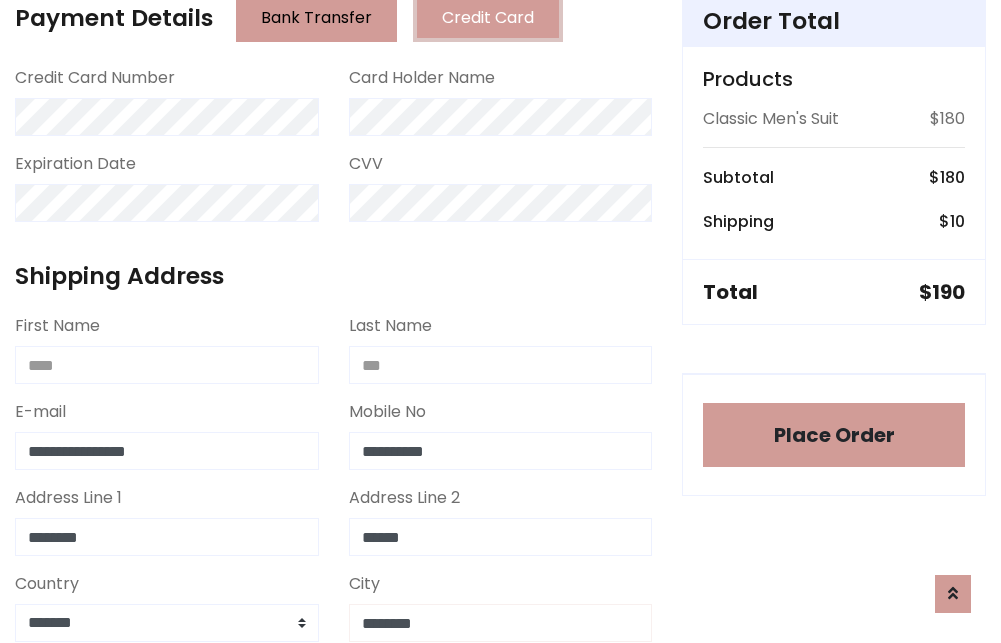type on "********" 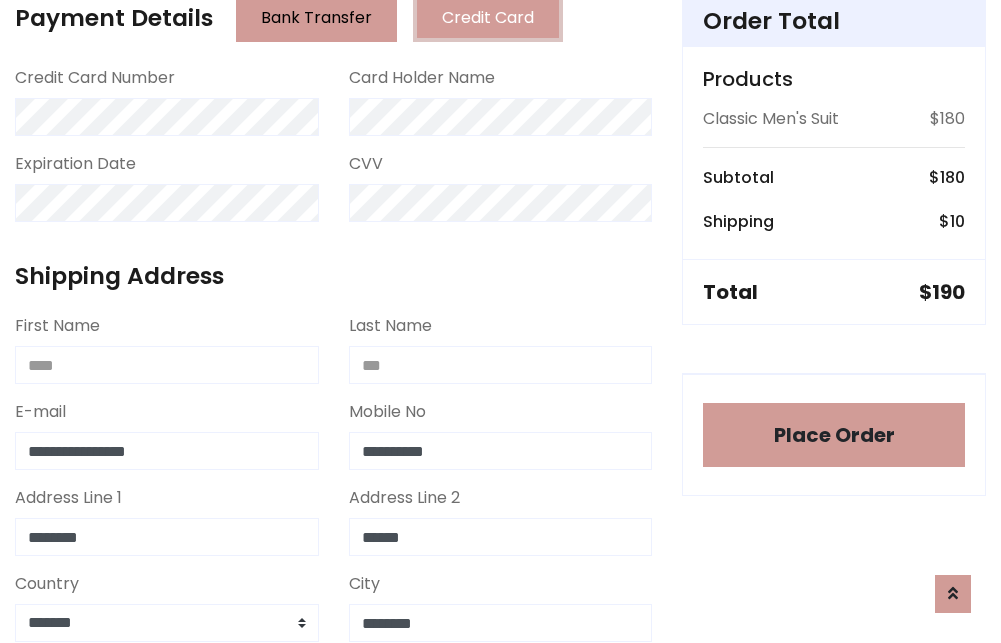scroll, scrollTop: 971, scrollLeft: 0, axis: vertical 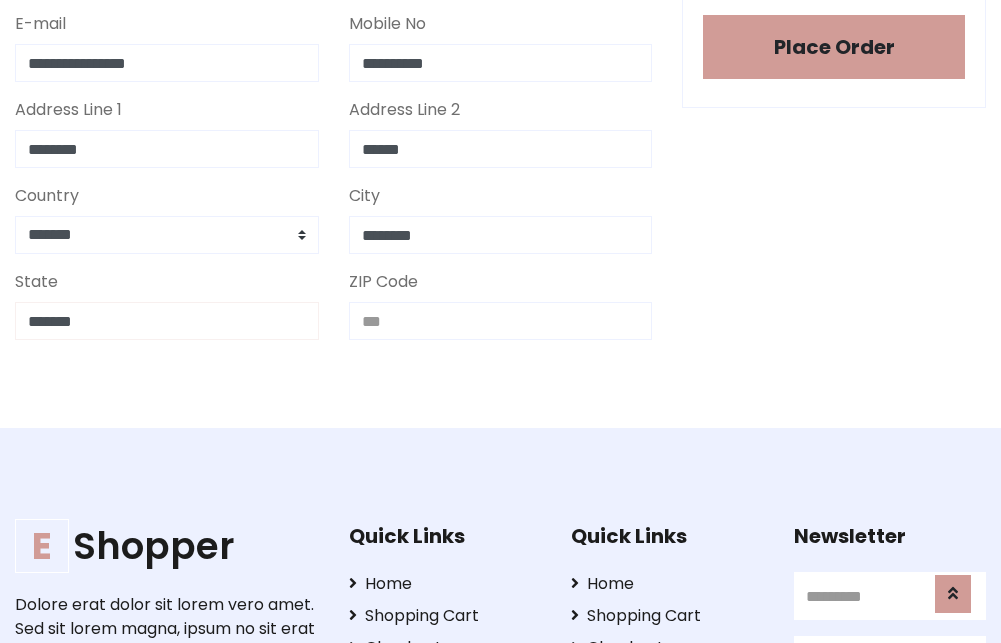 type on "*******" 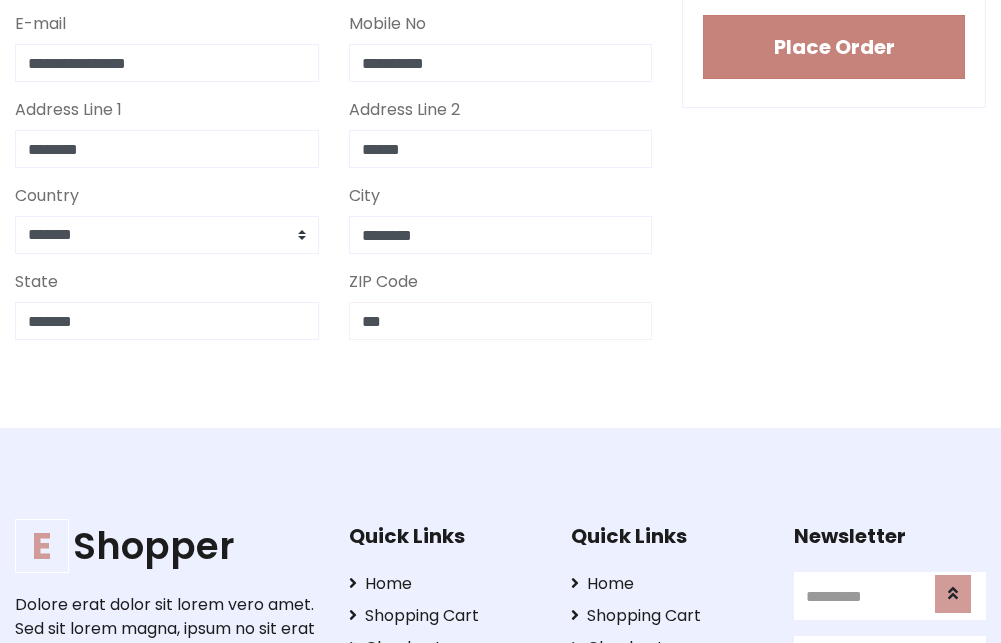 type on "***" 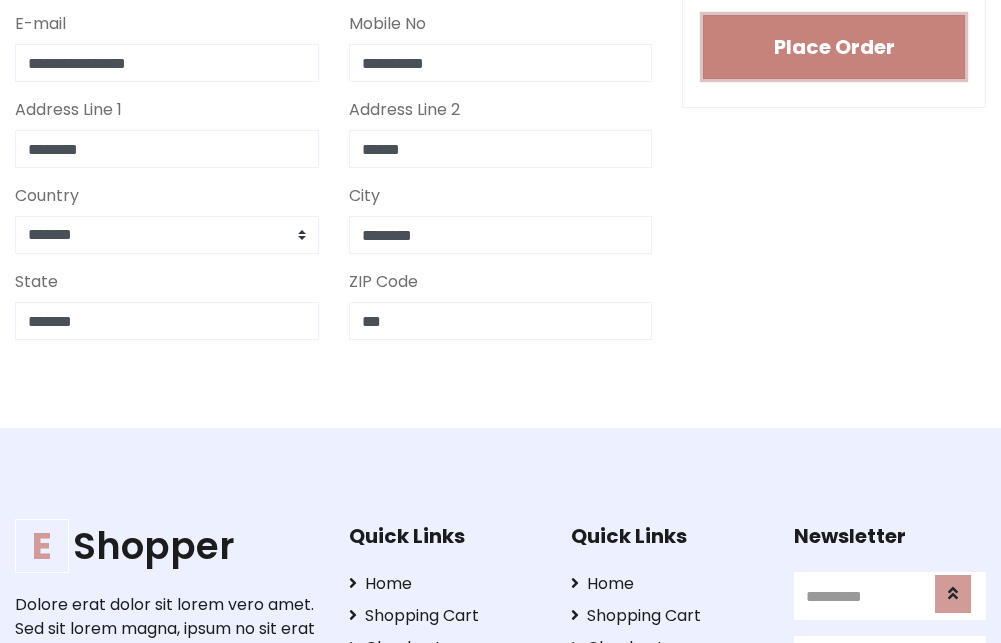 click on "Place Order" at bounding box center [834, 47] 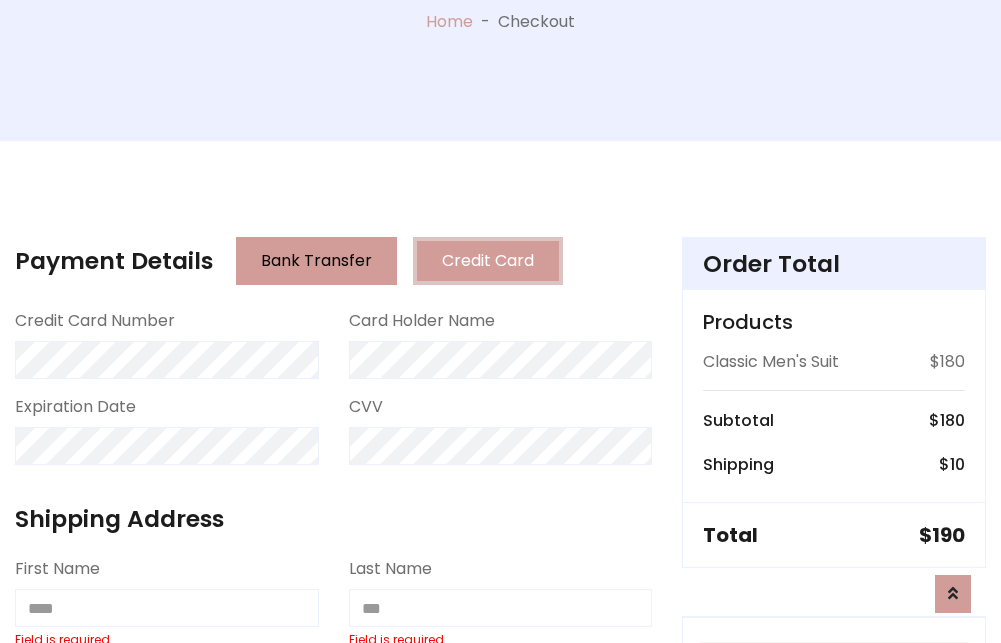 scroll, scrollTop: 0, scrollLeft: 0, axis: both 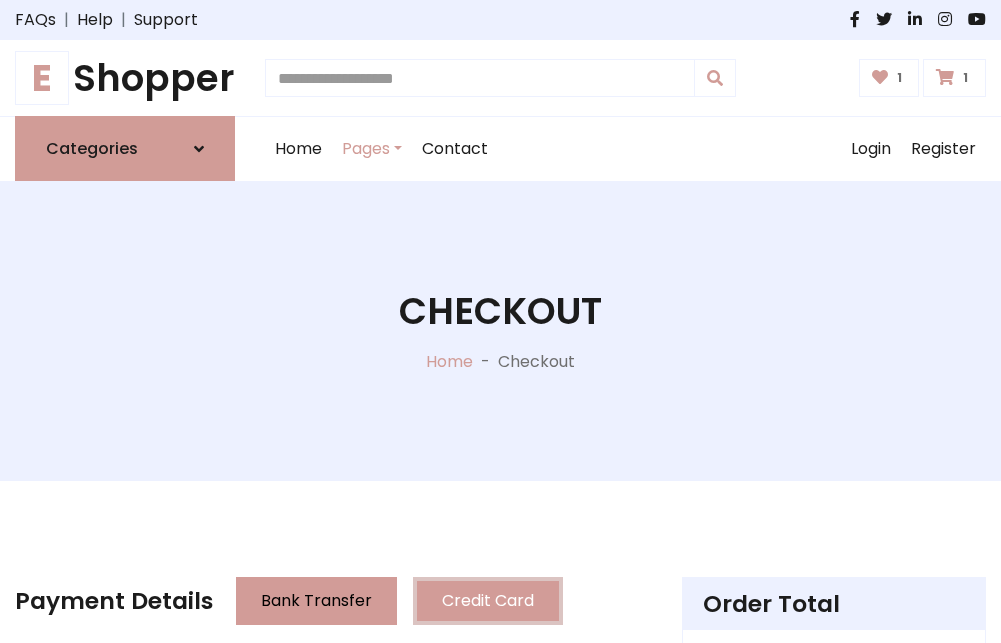 click on "E" at bounding box center (42, 78) 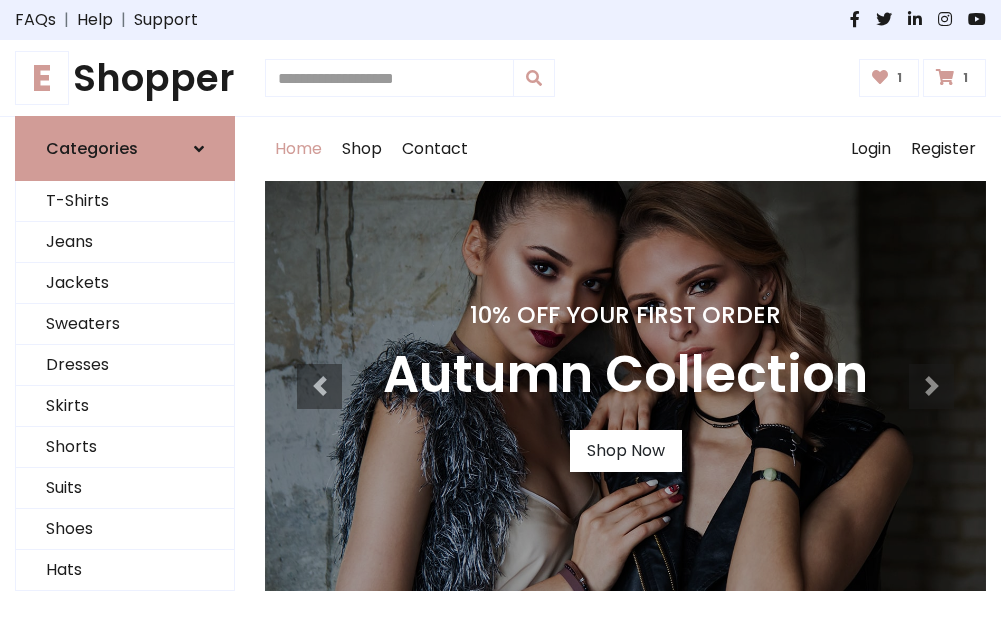 scroll, scrollTop: 0, scrollLeft: 0, axis: both 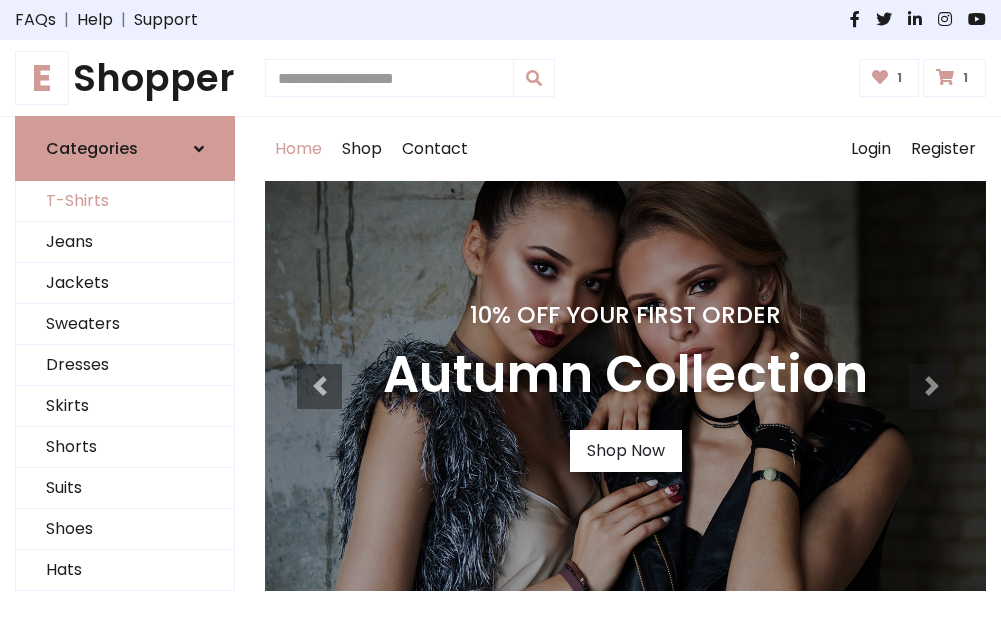 click on "T-Shirts" at bounding box center [125, 201] 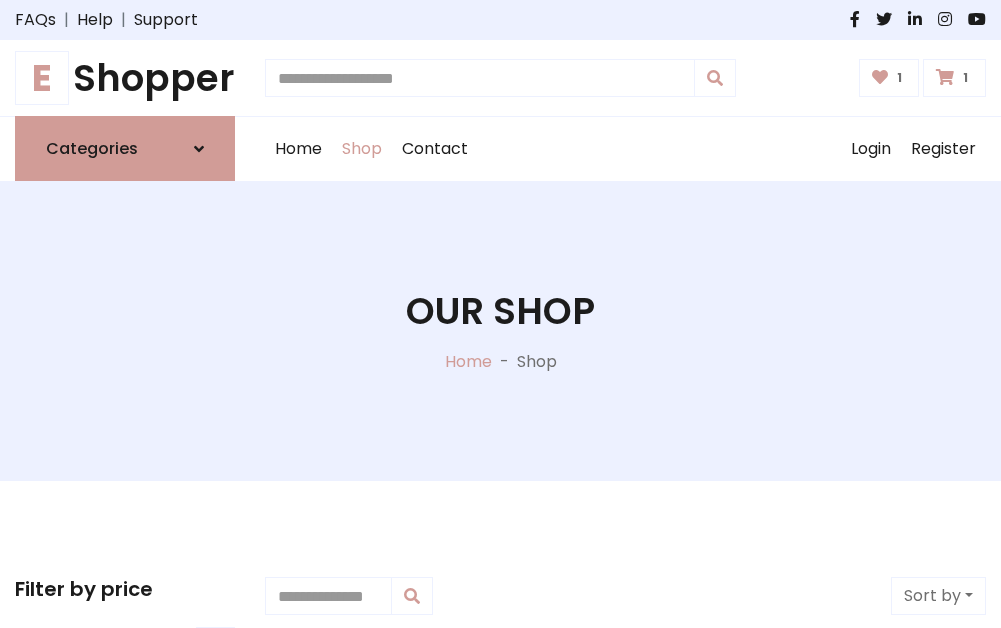 scroll, scrollTop: 0, scrollLeft: 0, axis: both 